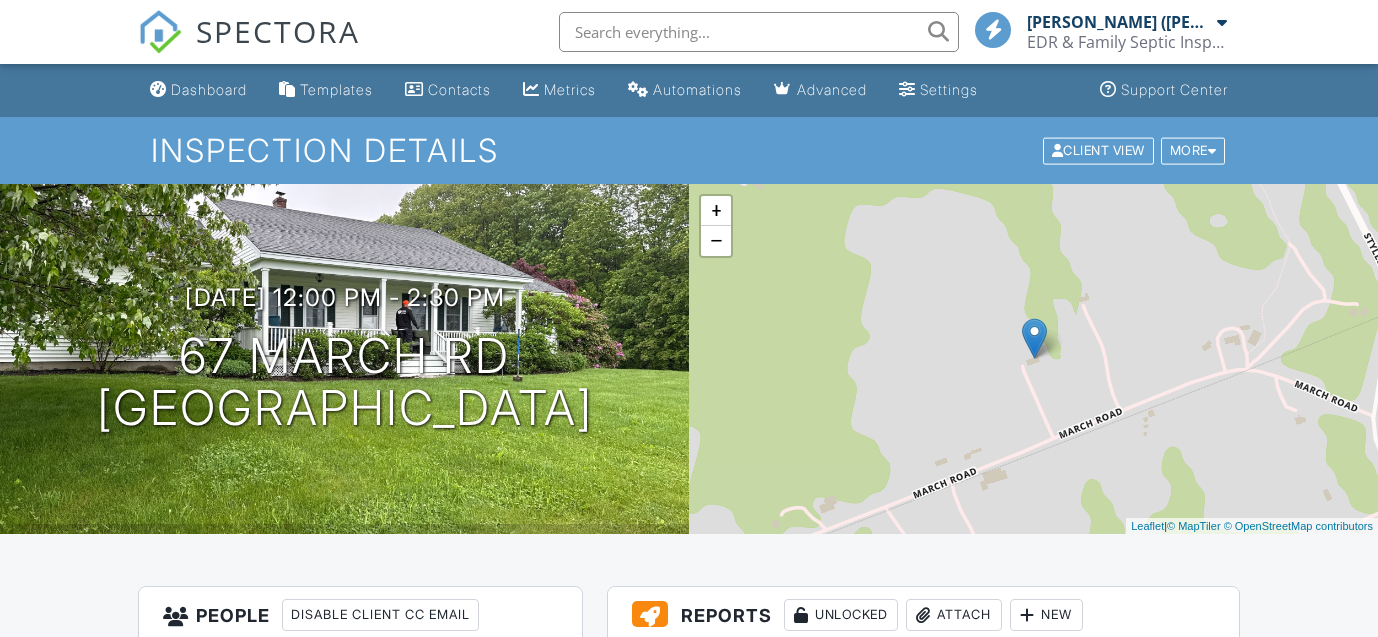 scroll, scrollTop: 0, scrollLeft: 0, axis: both 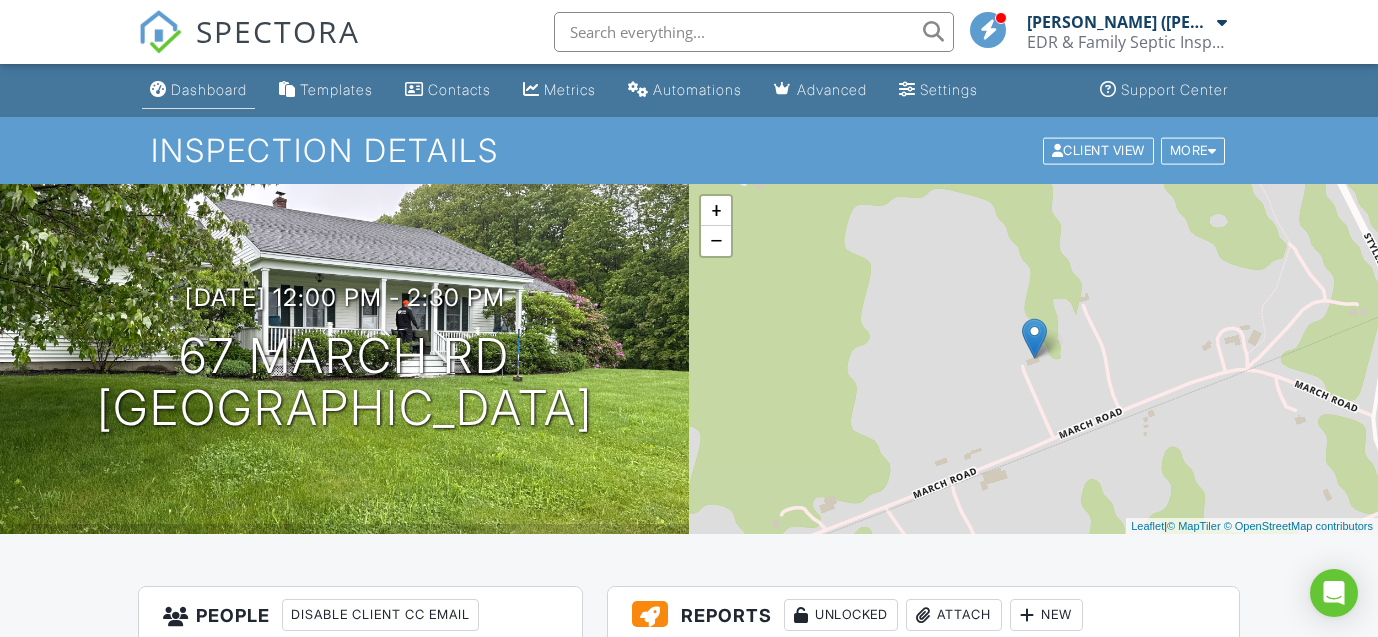 click on "Dashboard" at bounding box center (209, 89) 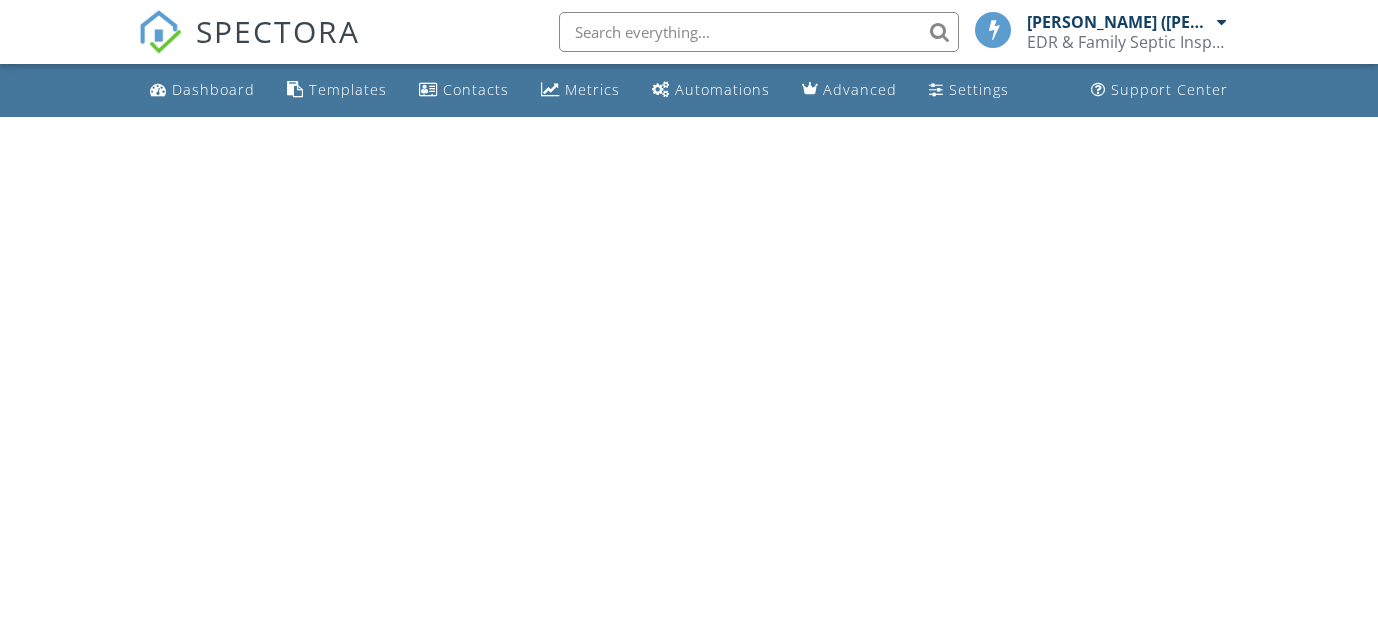 scroll, scrollTop: 0, scrollLeft: 0, axis: both 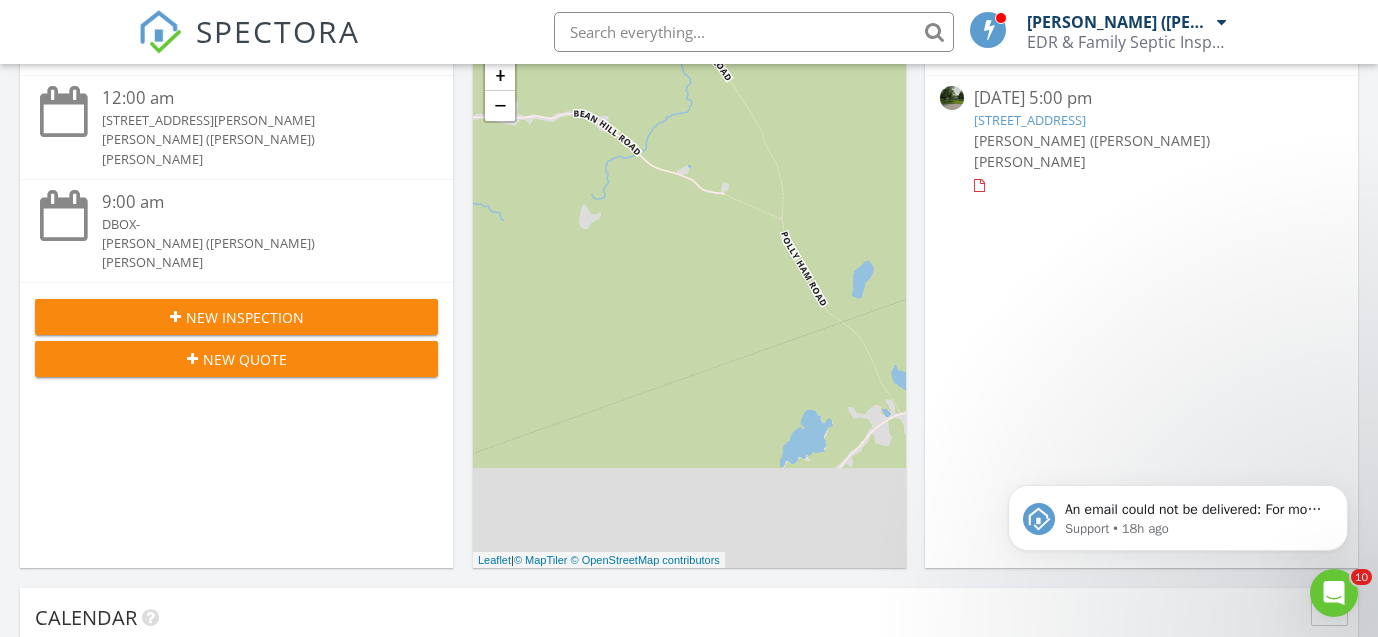 click on "New Inspection" at bounding box center (236, 317) 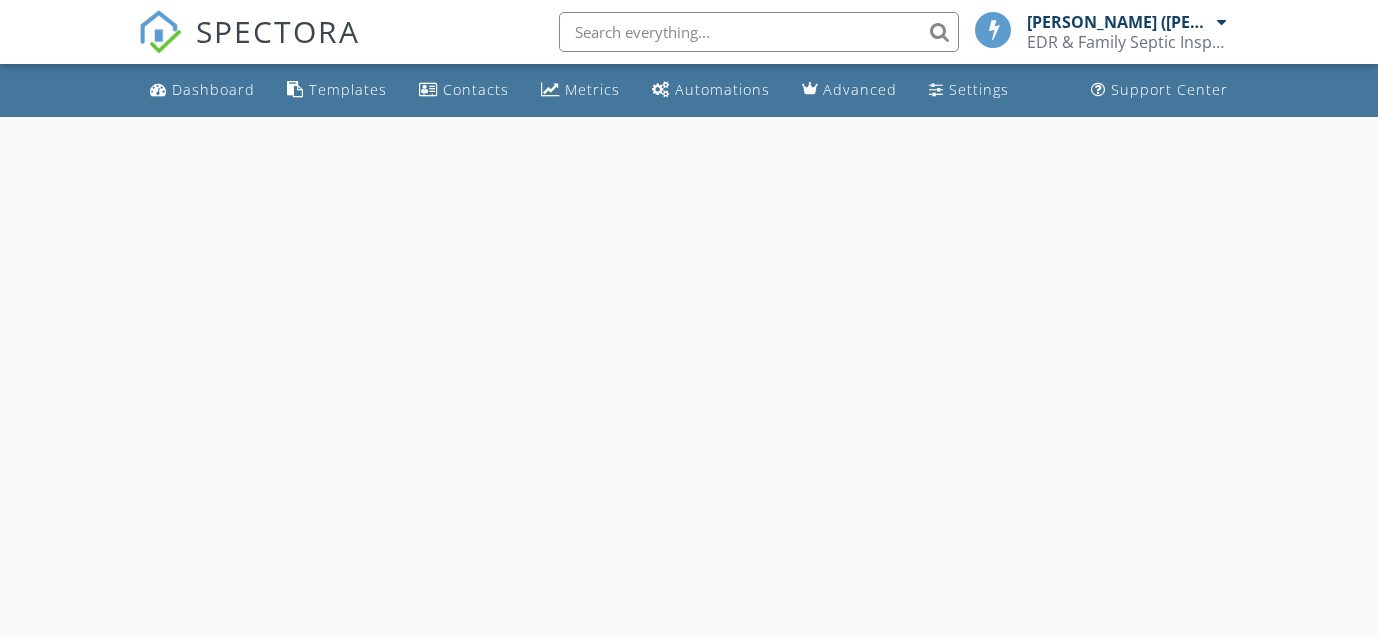 scroll, scrollTop: 0, scrollLeft: 0, axis: both 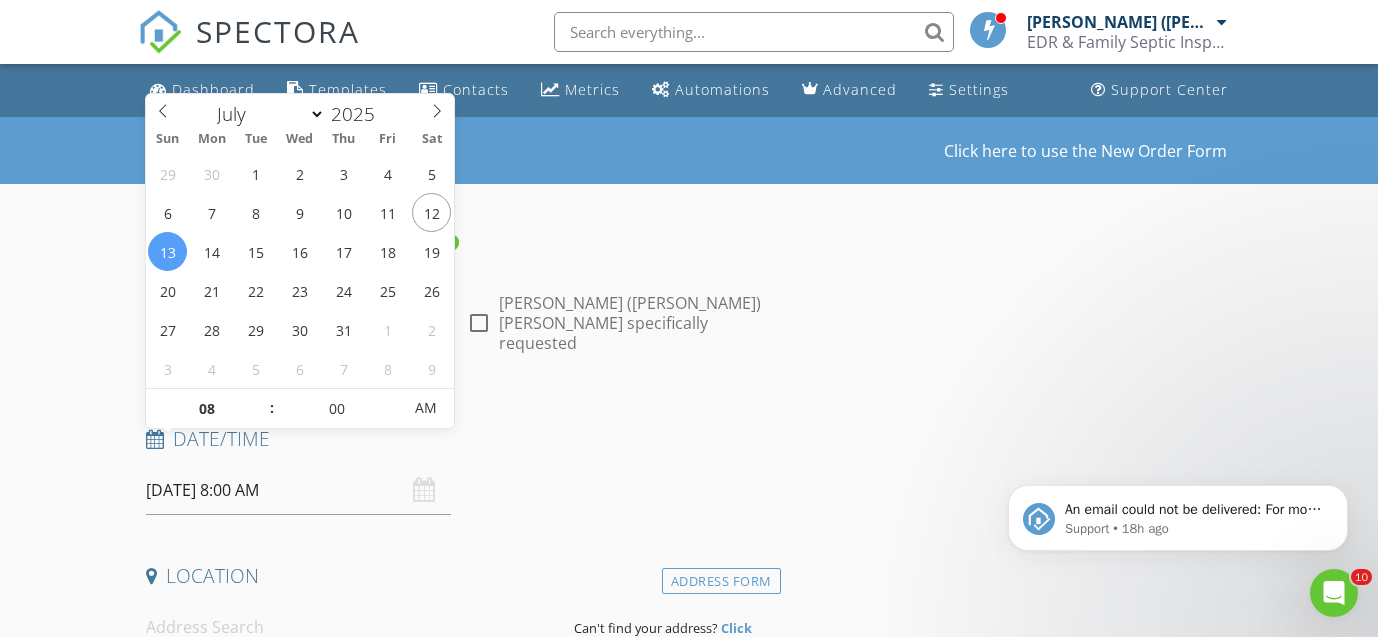 click on "07/13/2025 8:00 AM" at bounding box center (299, 490) 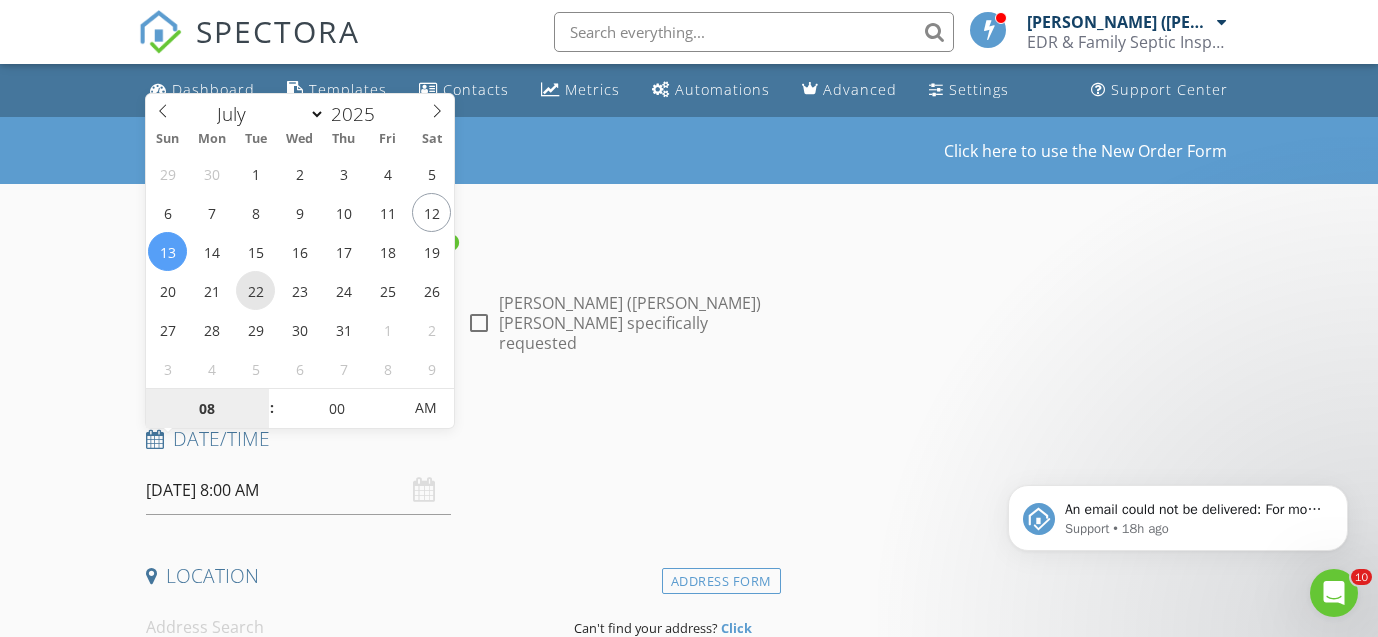type on "07/22/2025 8:00 AM" 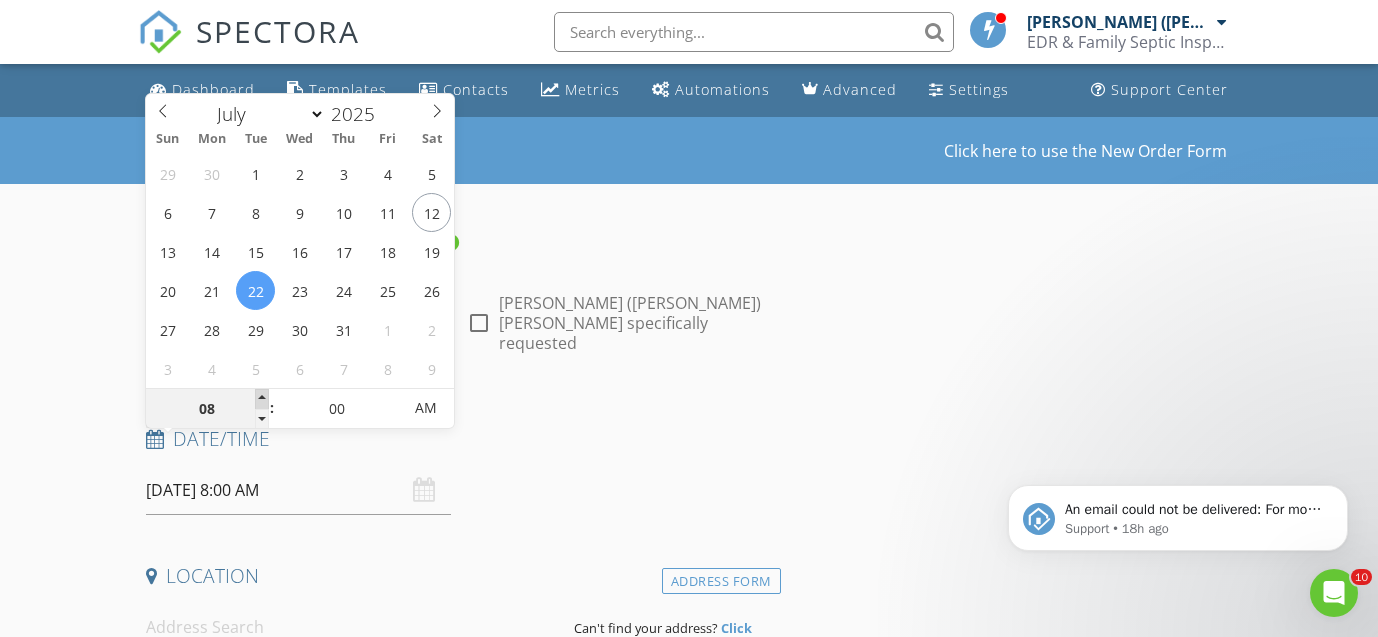 type on "09" 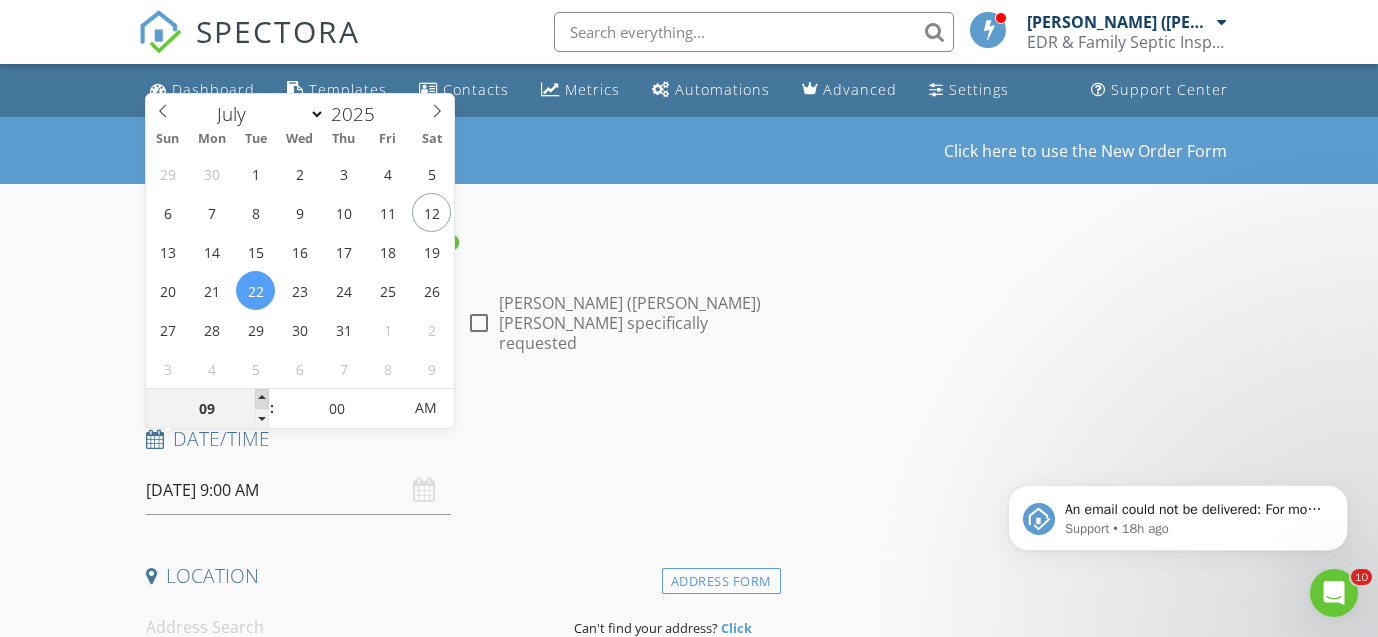 click at bounding box center (262, 399) 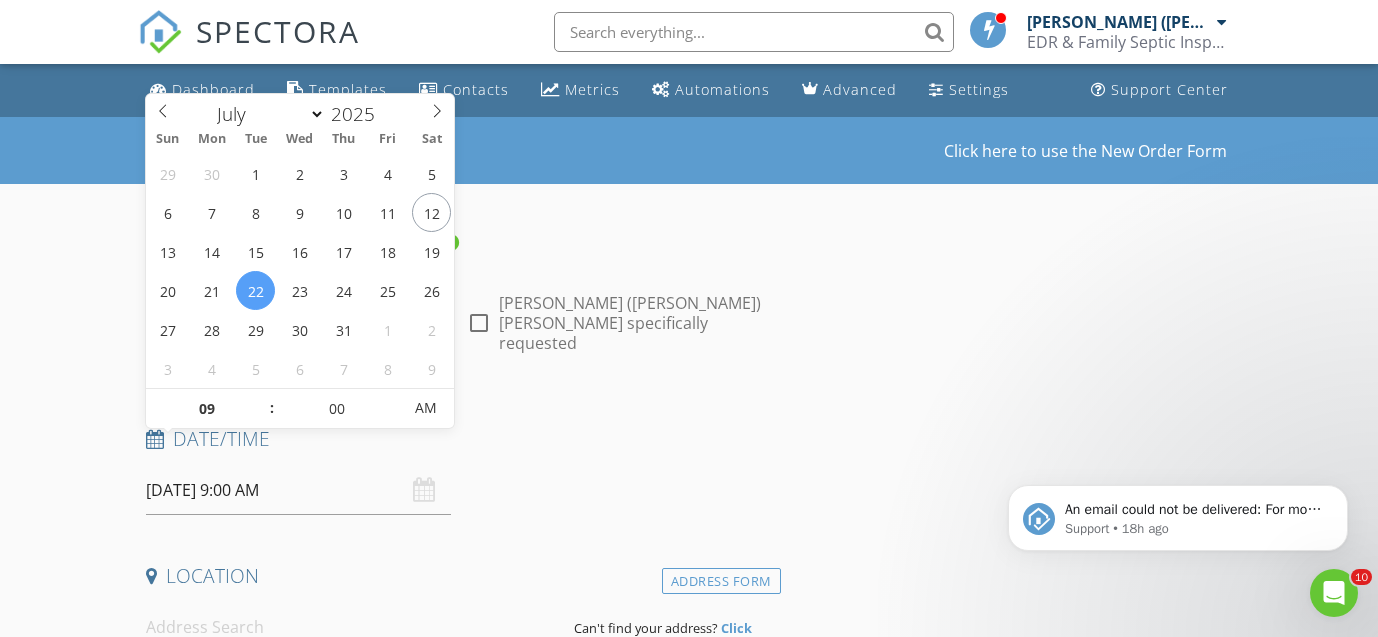 click at bounding box center [352, 627] 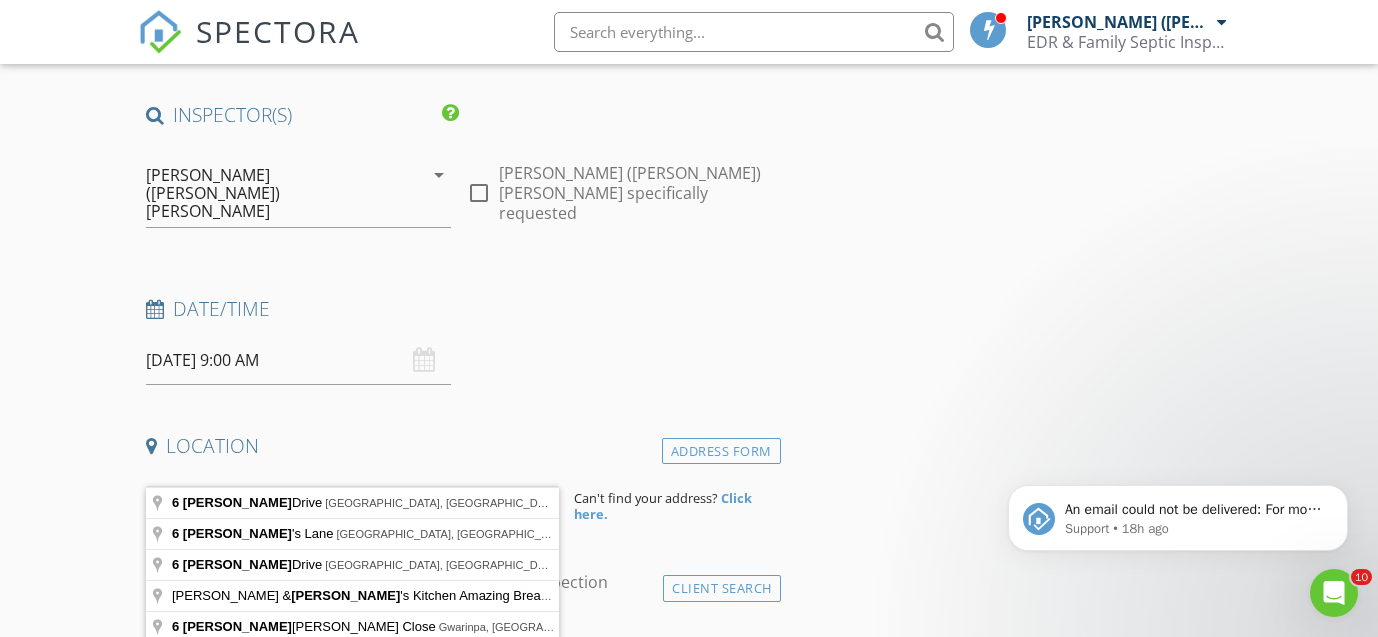 scroll, scrollTop: 131, scrollLeft: 0, axis: vertical 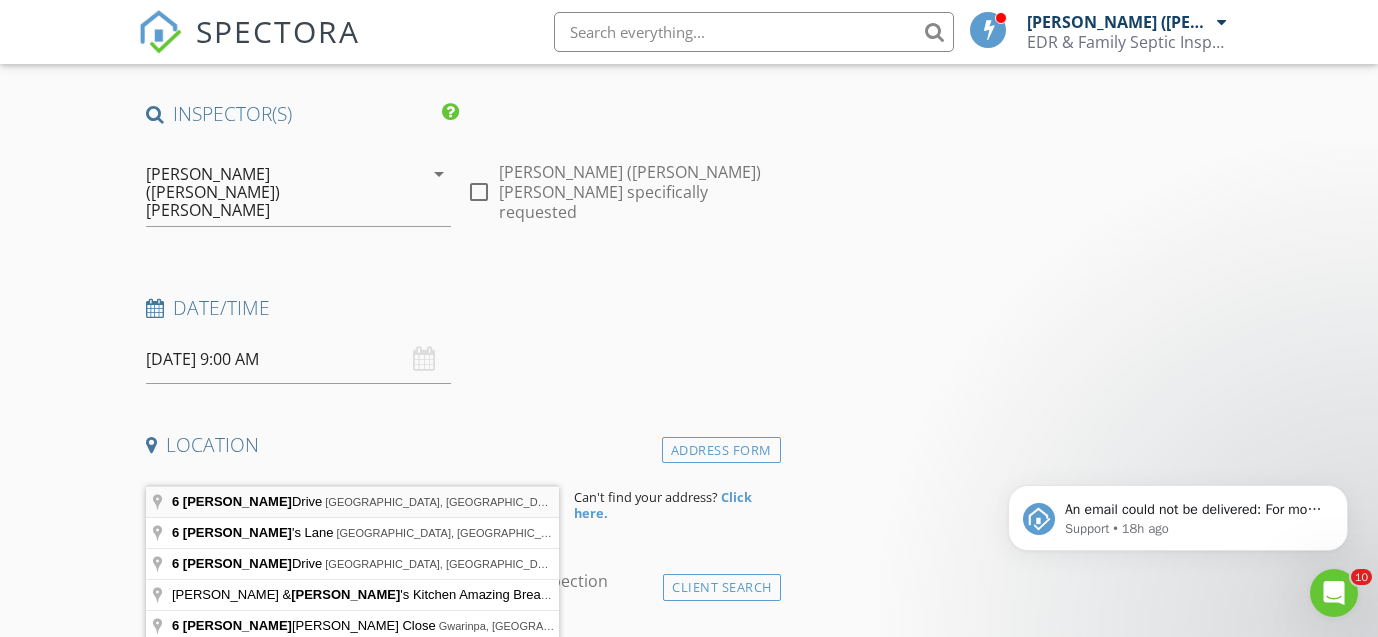 type on "6 Tony Drive, Belmont, NH, USA" 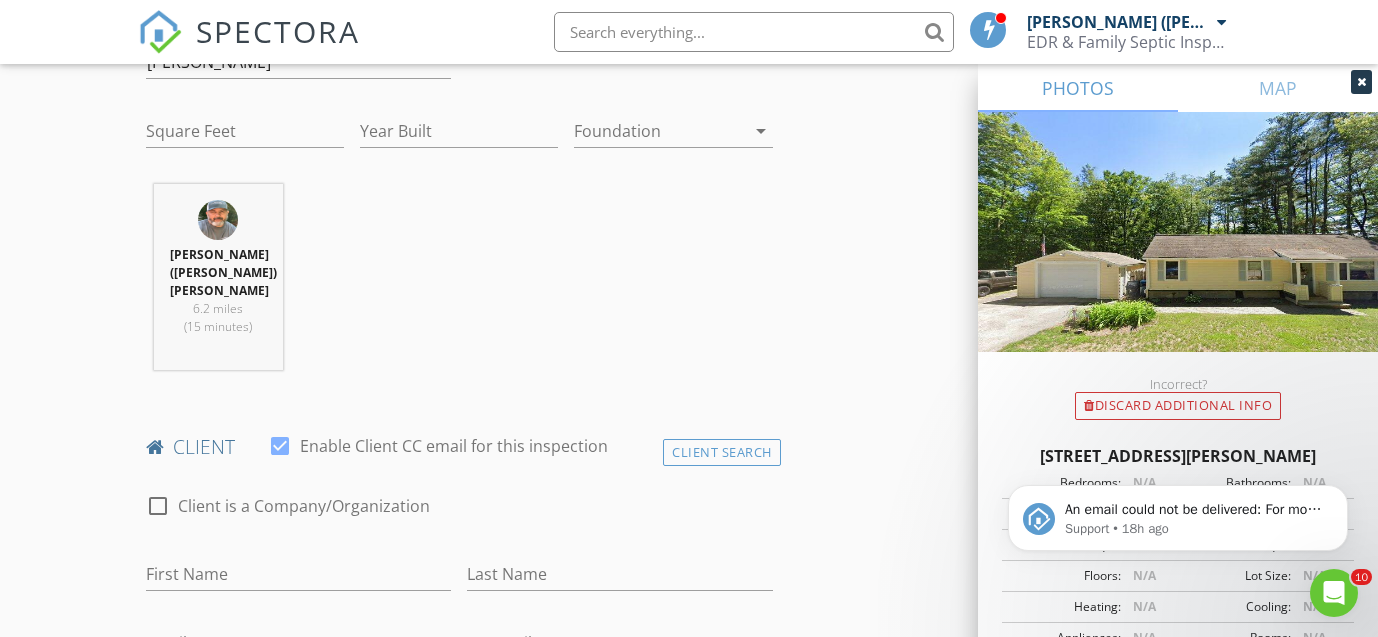 scroll, scrollTop: 751, scrollLeft: 0, axis: vertical 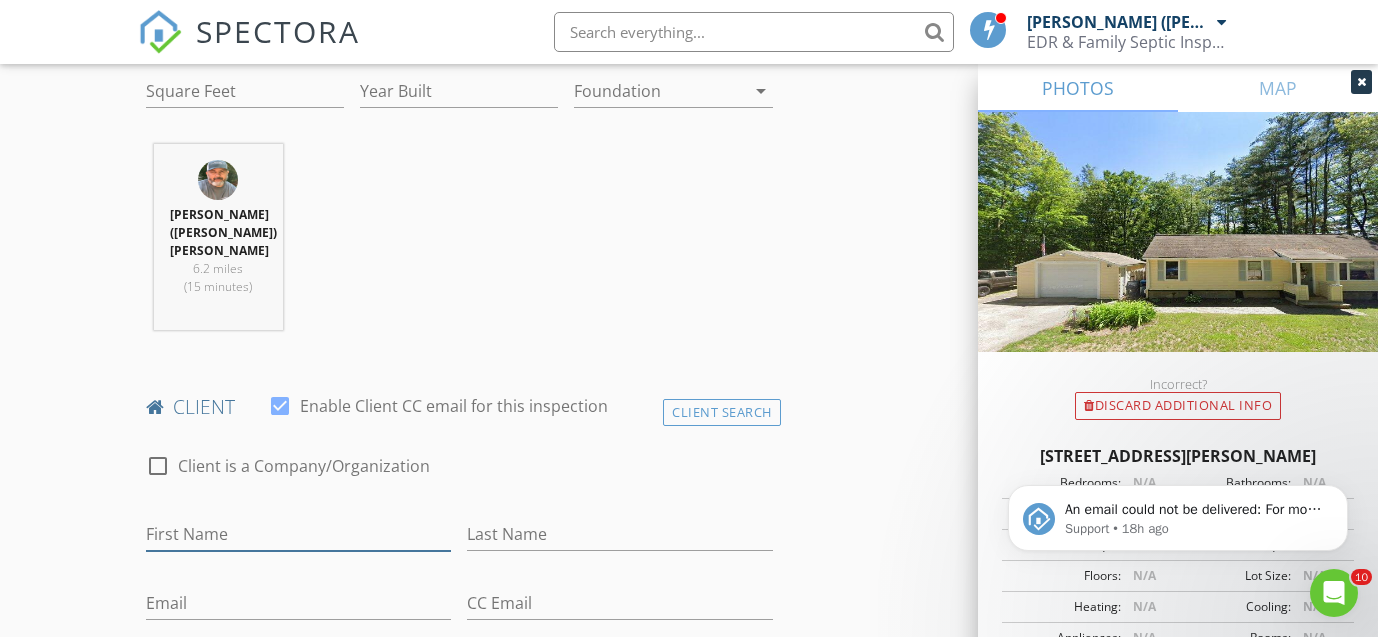 click on "First Name" at bounding box center (299, 534) 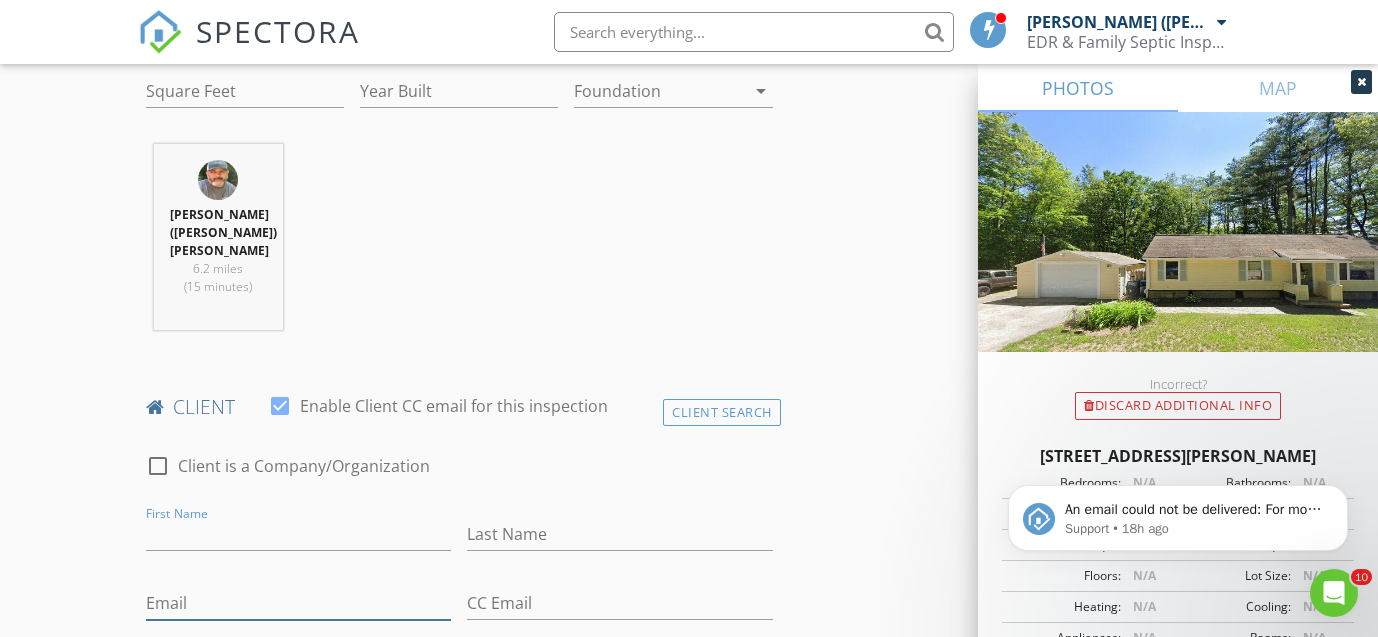 click on "Email" at bounding box center [299, 603] 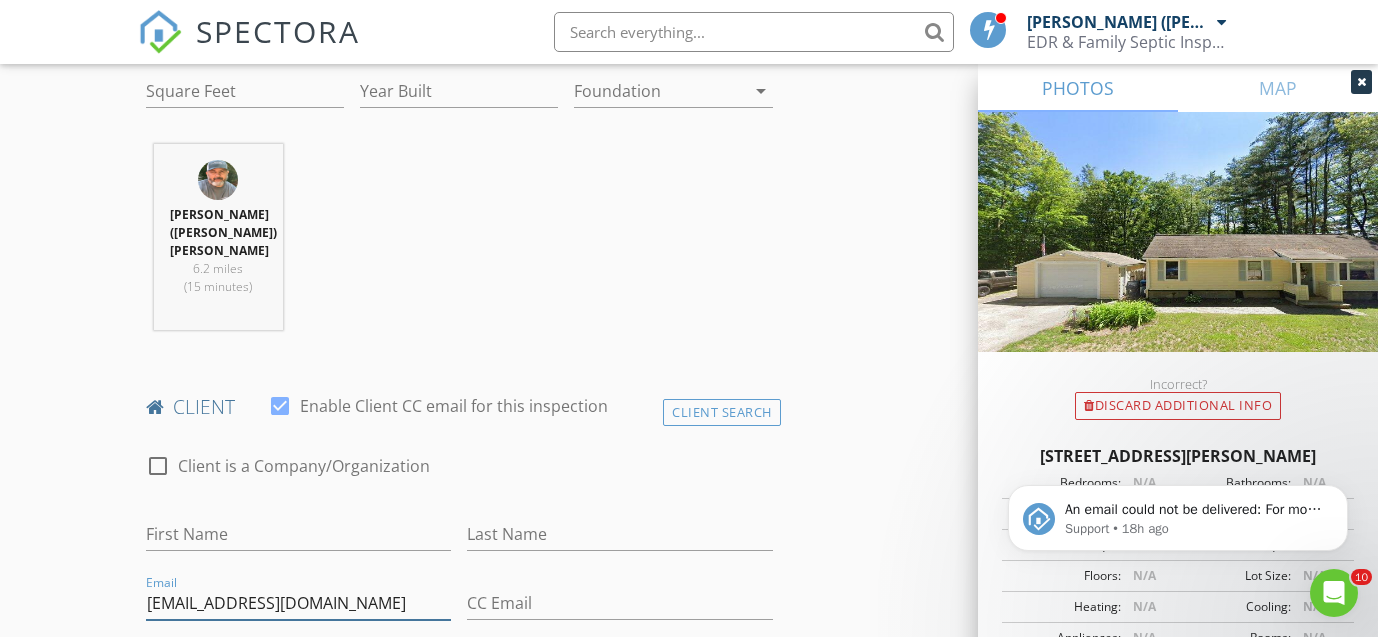 type on "[EMAIL_ADDRESS][DOMAIN_NAME]" 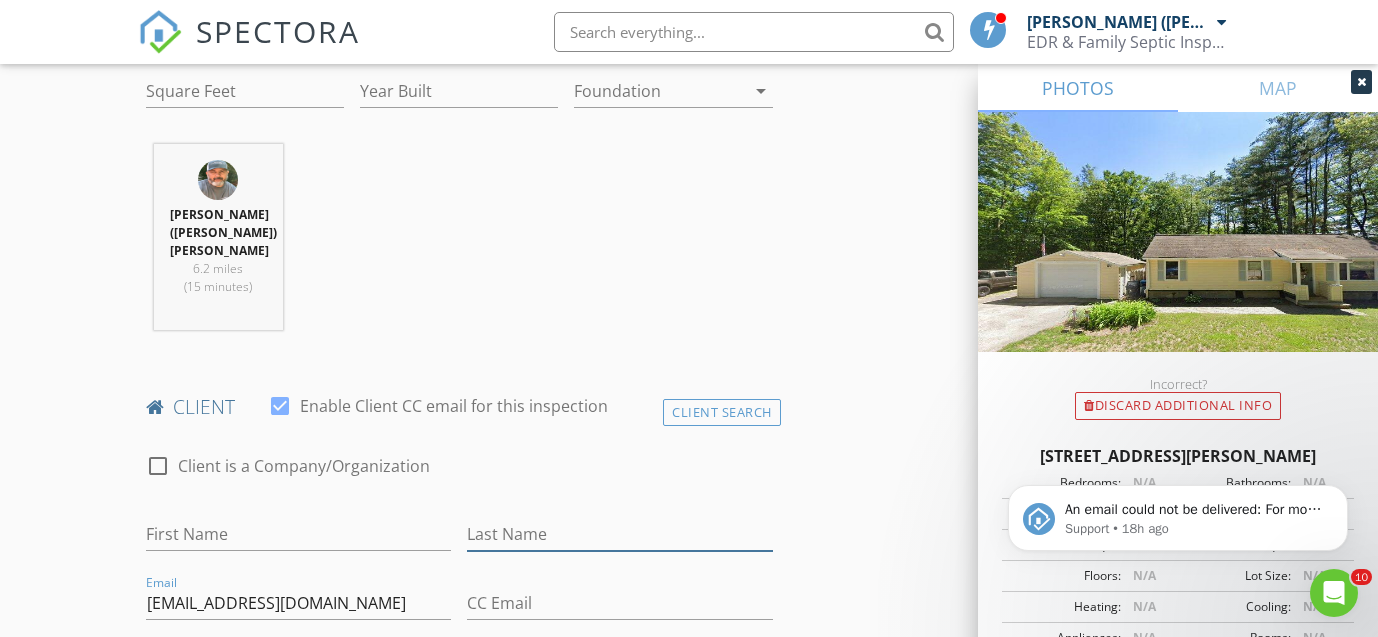 click on "Last Name" at bounding box center [620, 534] 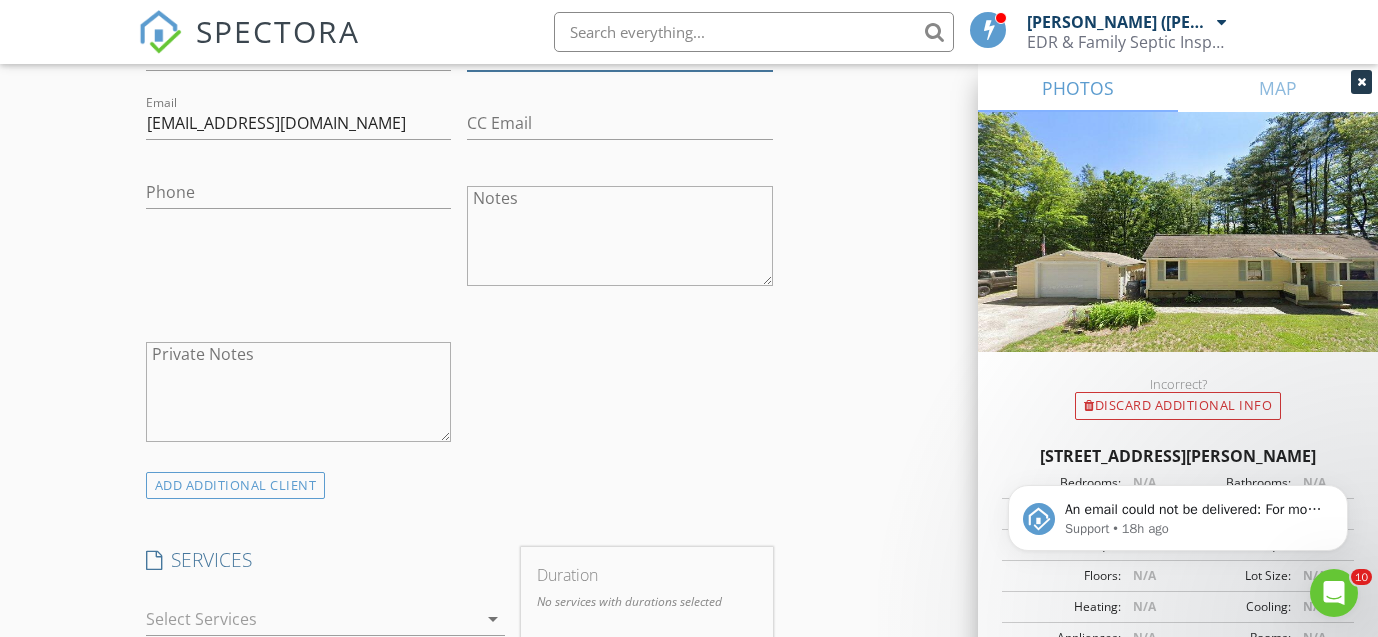 scroll, scrollTop: 1234, scrollLeft: 0, axis: vertical 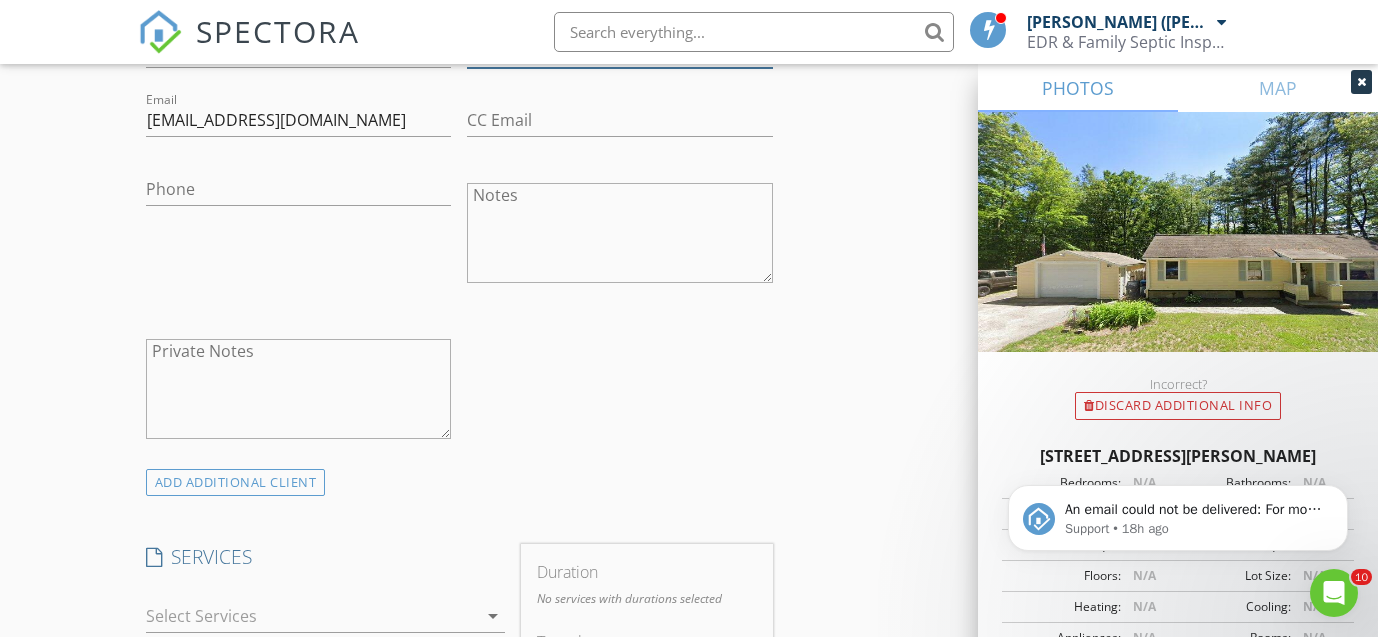 type on "Mchanon" 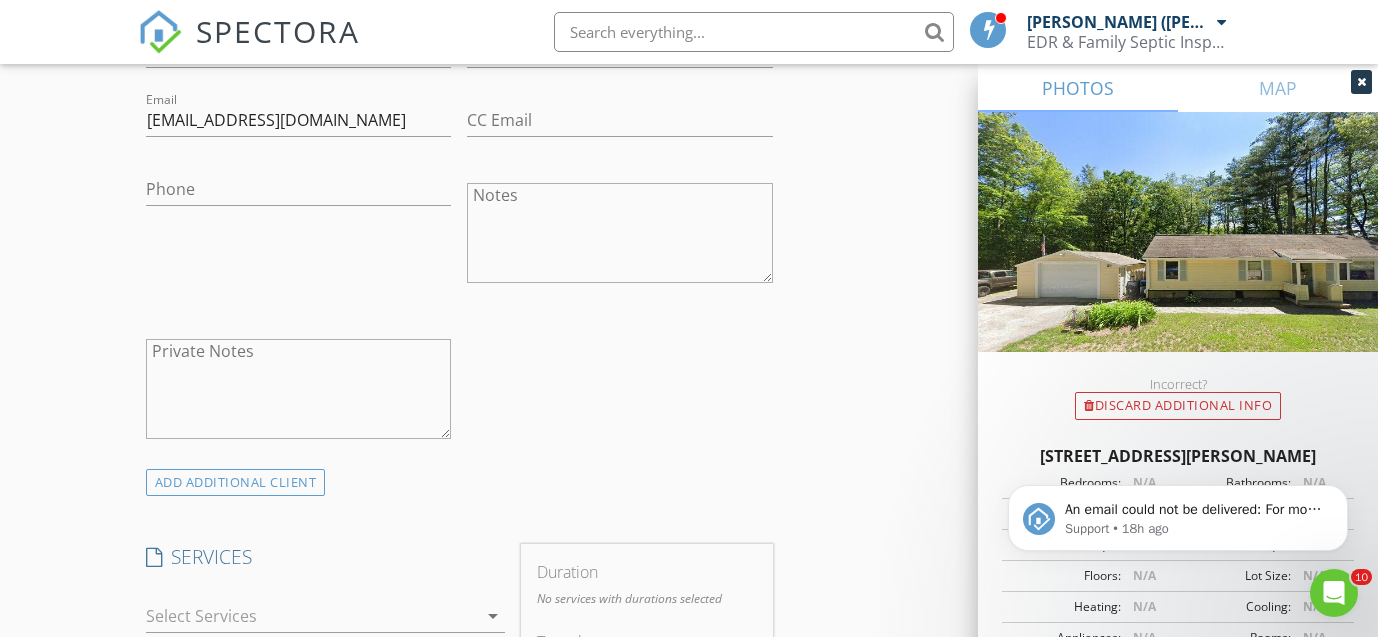 click at bounding box center [311, 616] 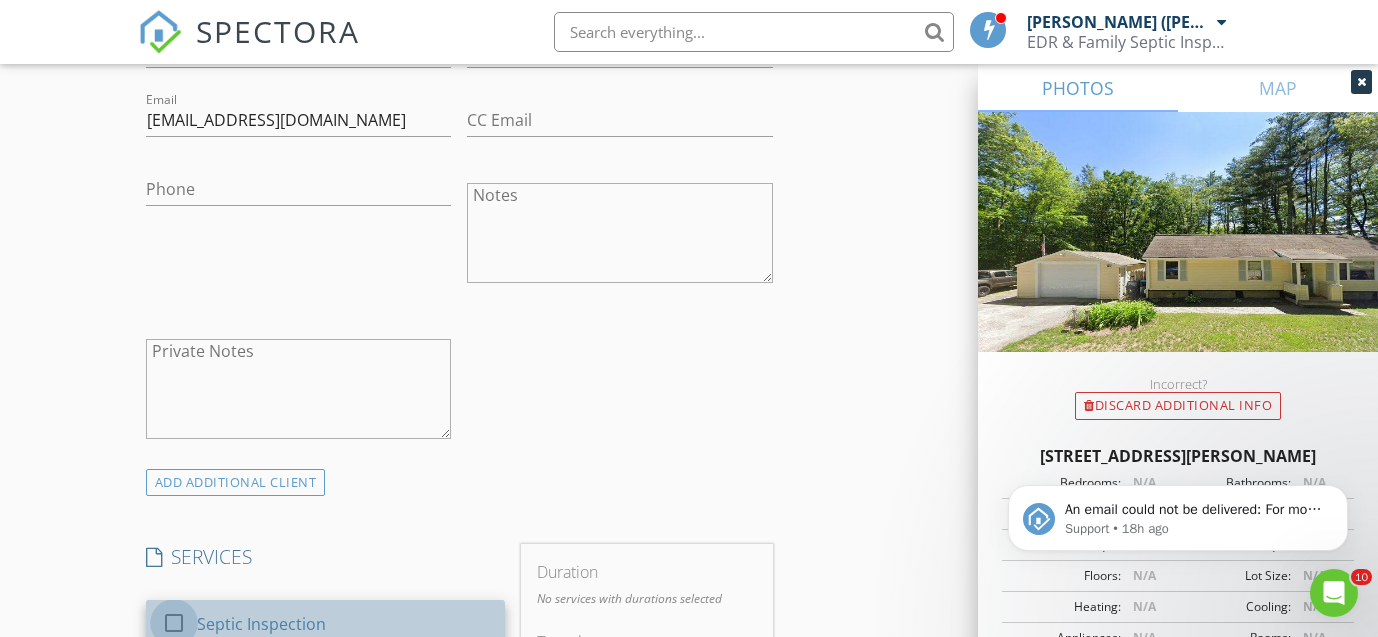 click at bounding box center [174, 623] 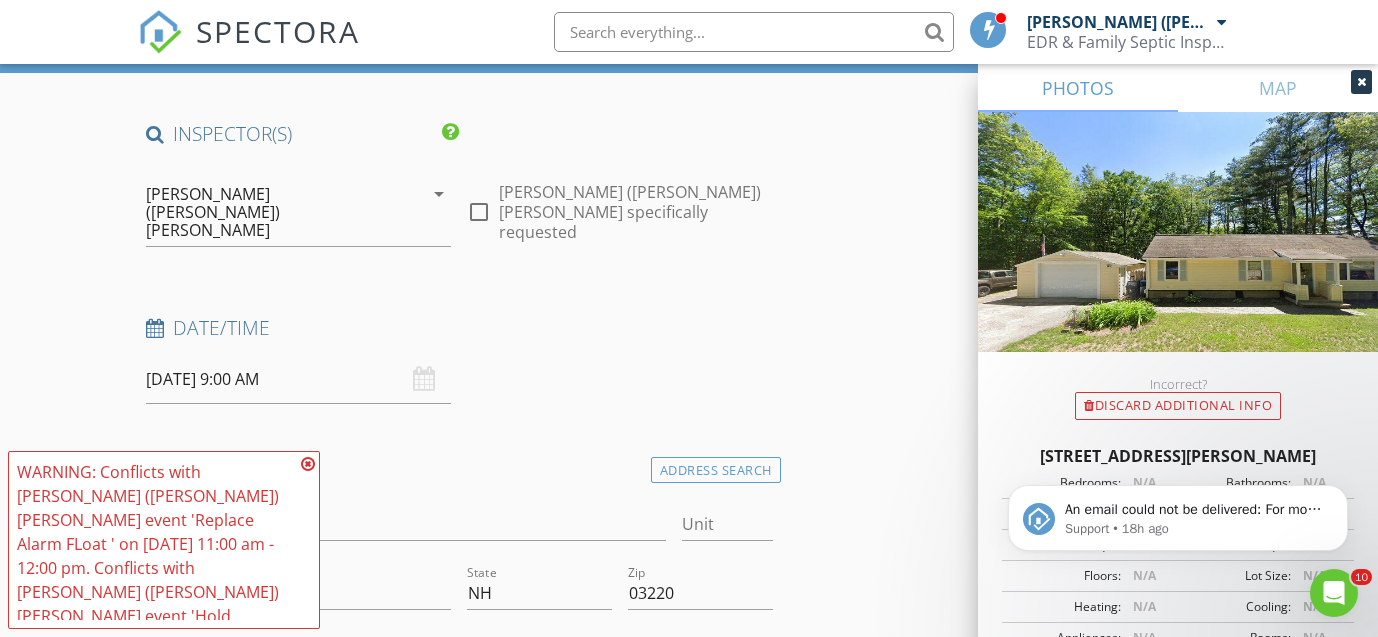 scroll, scrollTop: 113, scrollLeft: 0, axis: vertical 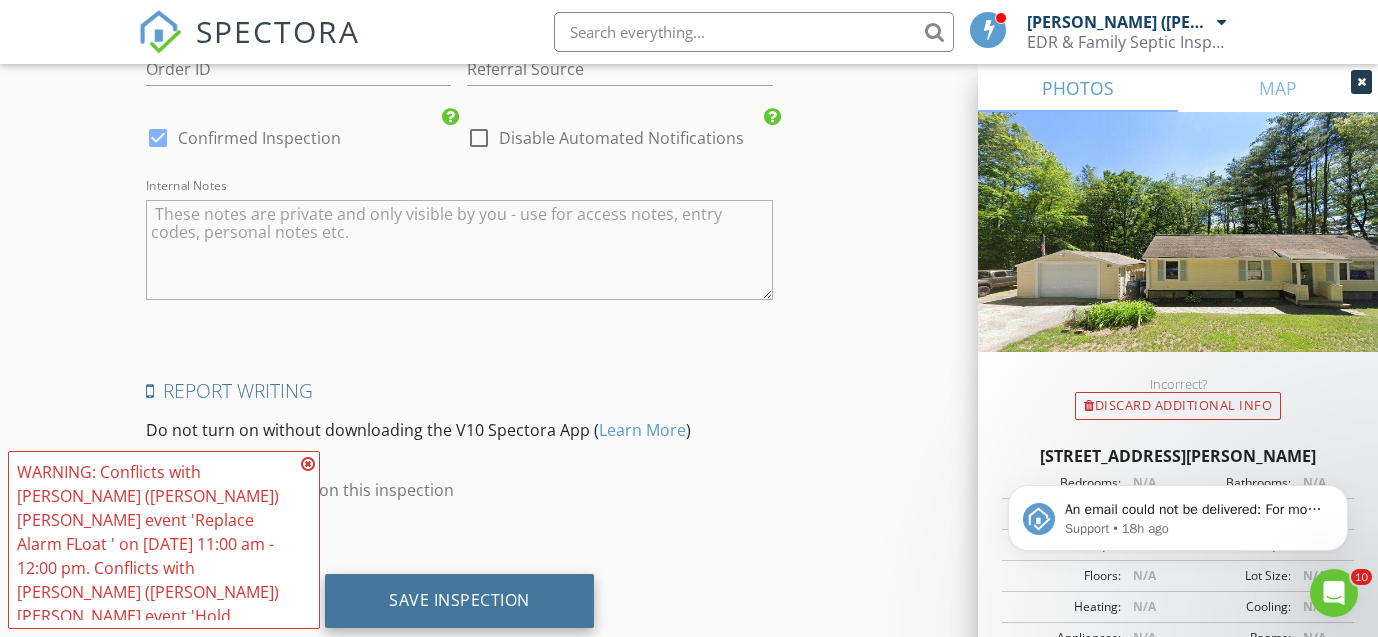 click on "Save Inspection" at bounding box center [459, 600] 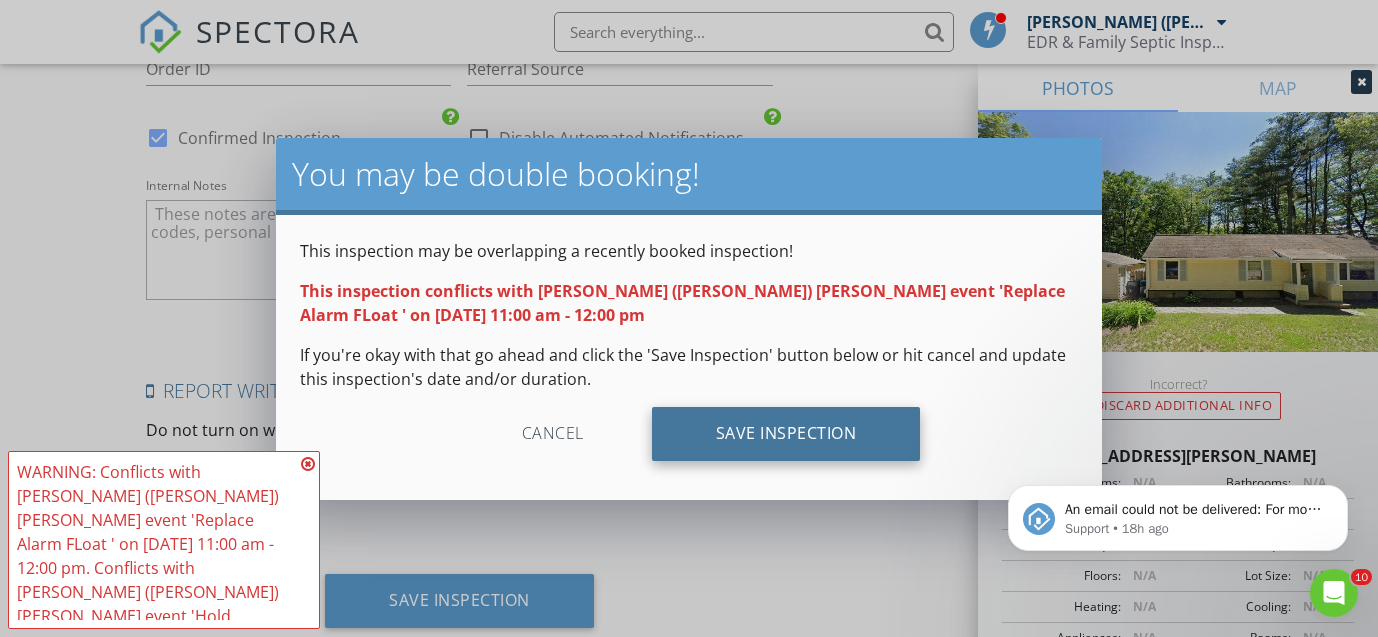 click on "Save Inspection" at bounding box center [786, 434] 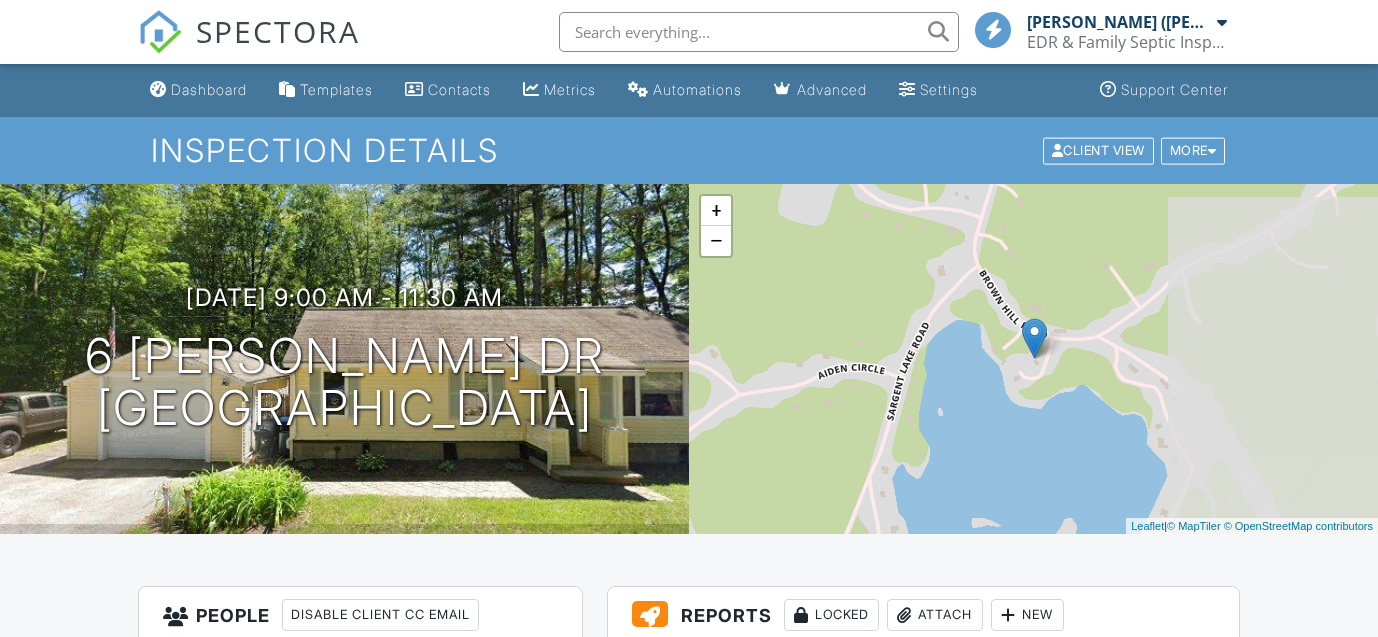 scroll, scrollTop: 0, scrollLeft: 0, axis: both 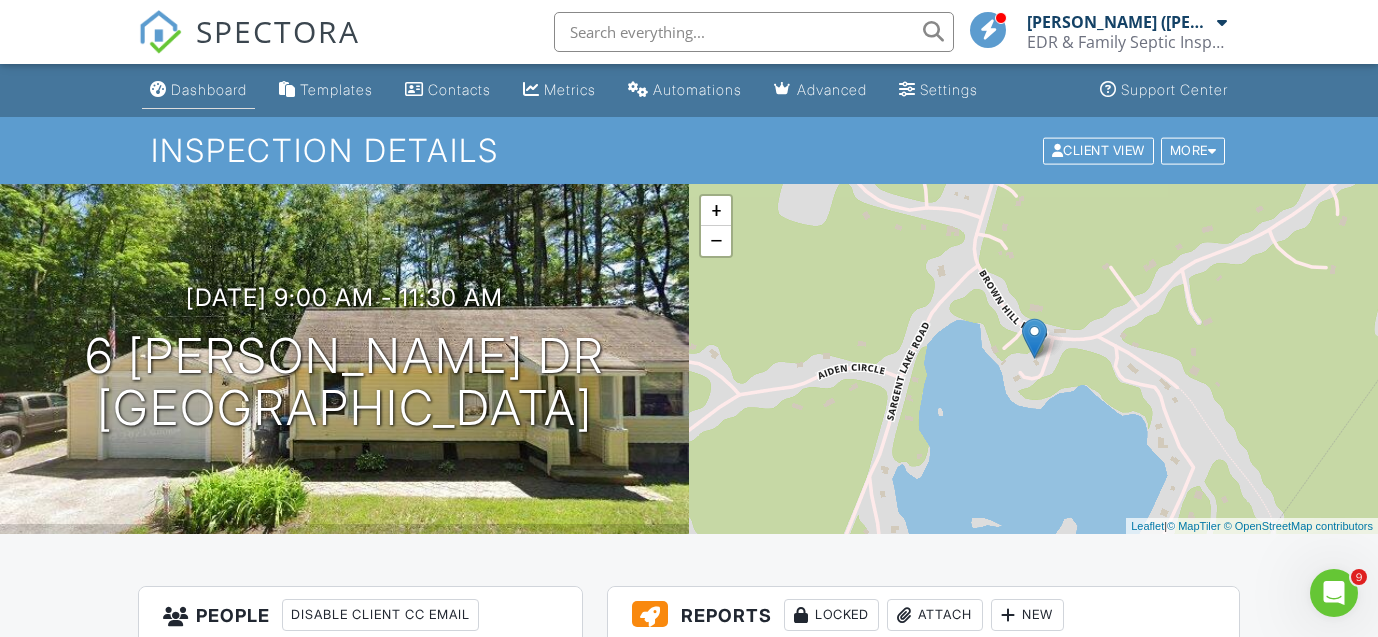 click on "Dashboard" at bounding box center [209, 89] 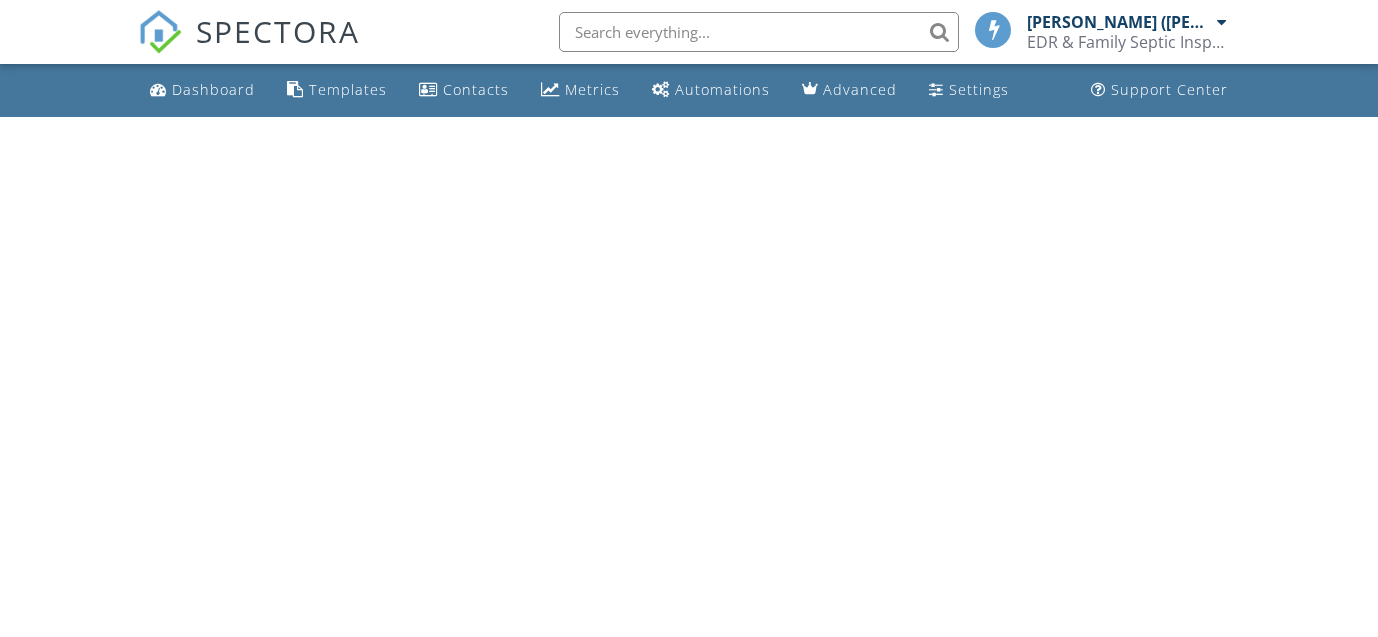 scroll, scrollTop: 0, scrollLeft: 0, axis: both 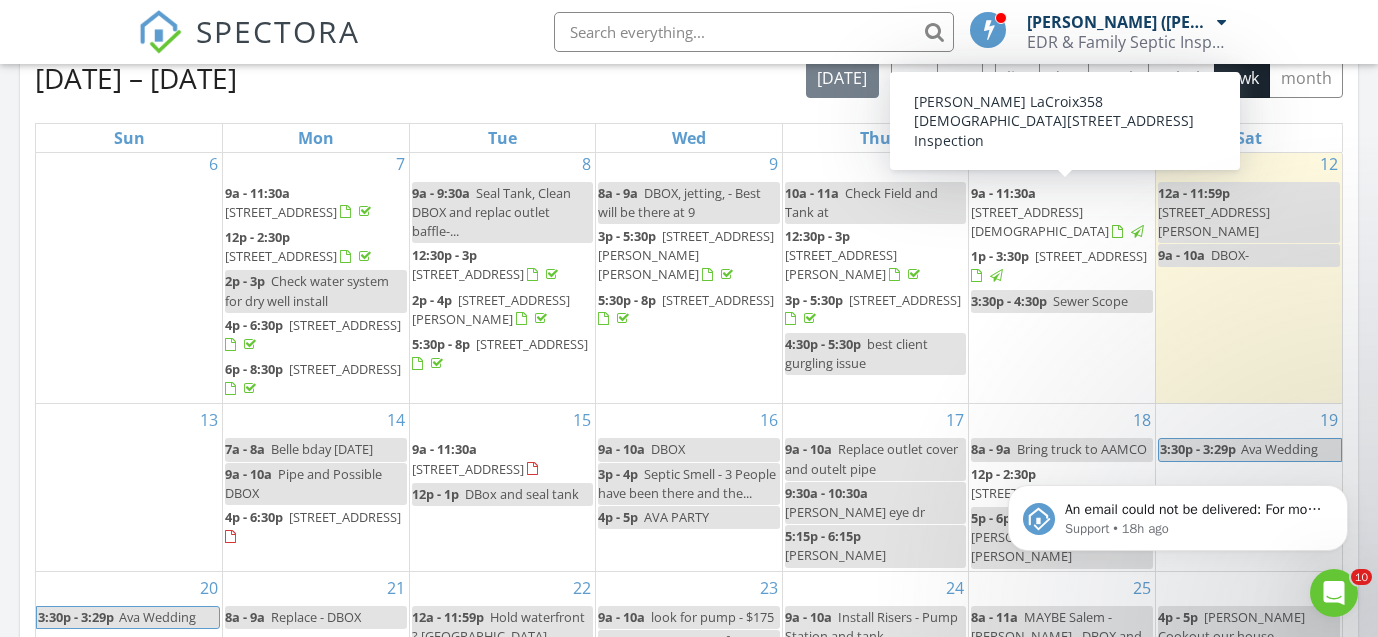 click on "358 Baptist Rd, Canterbury 03224" at bounding box center (1040, 221) 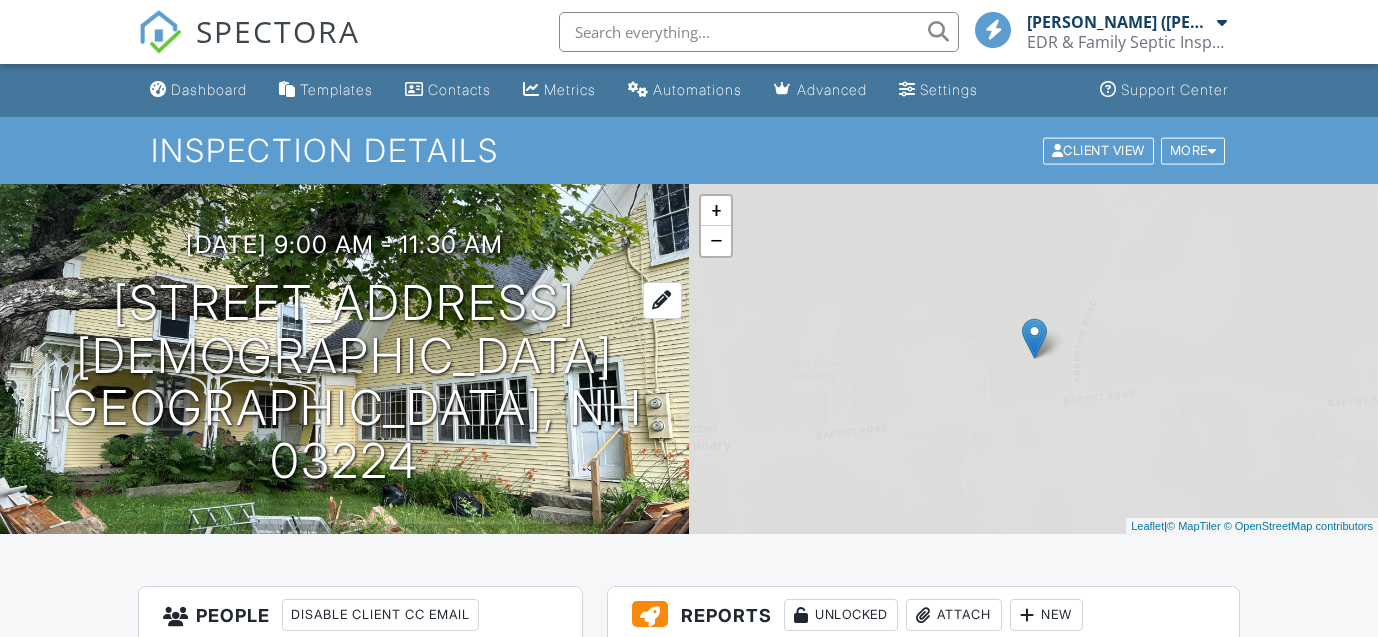 scroll, scrollTop: 0, scrollLeft: 0, axis: both 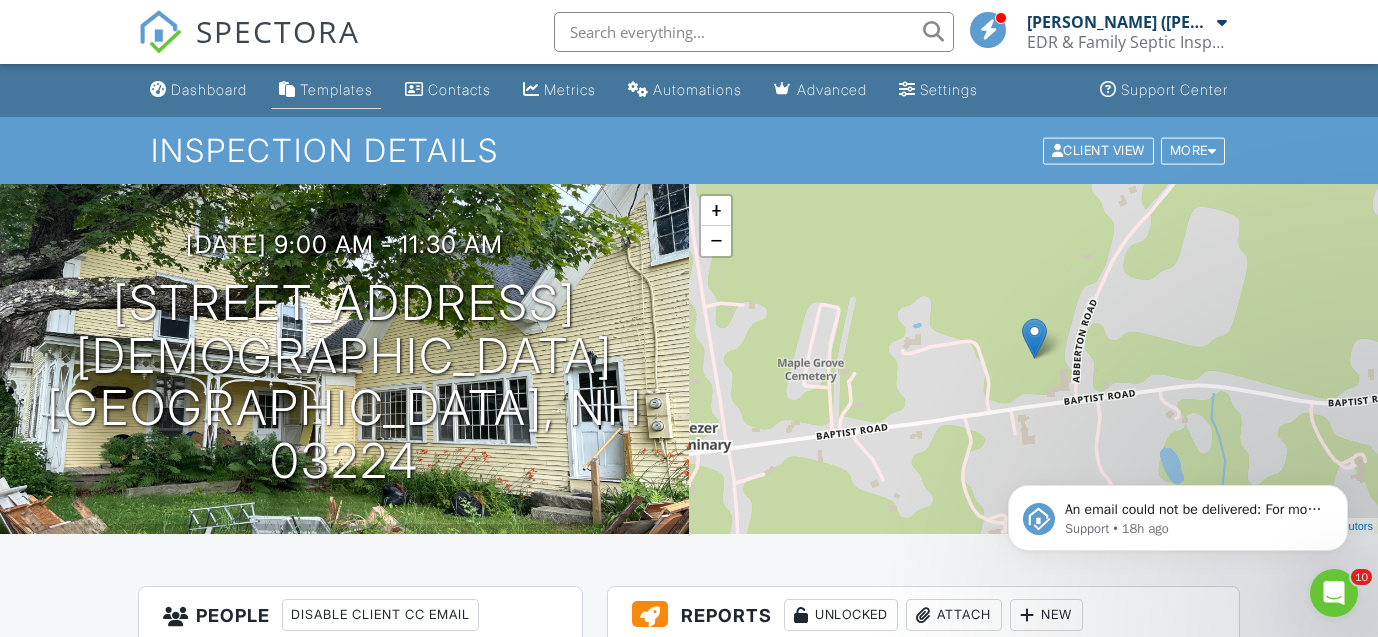 click on "Templates" at bounding box center (326, 90) 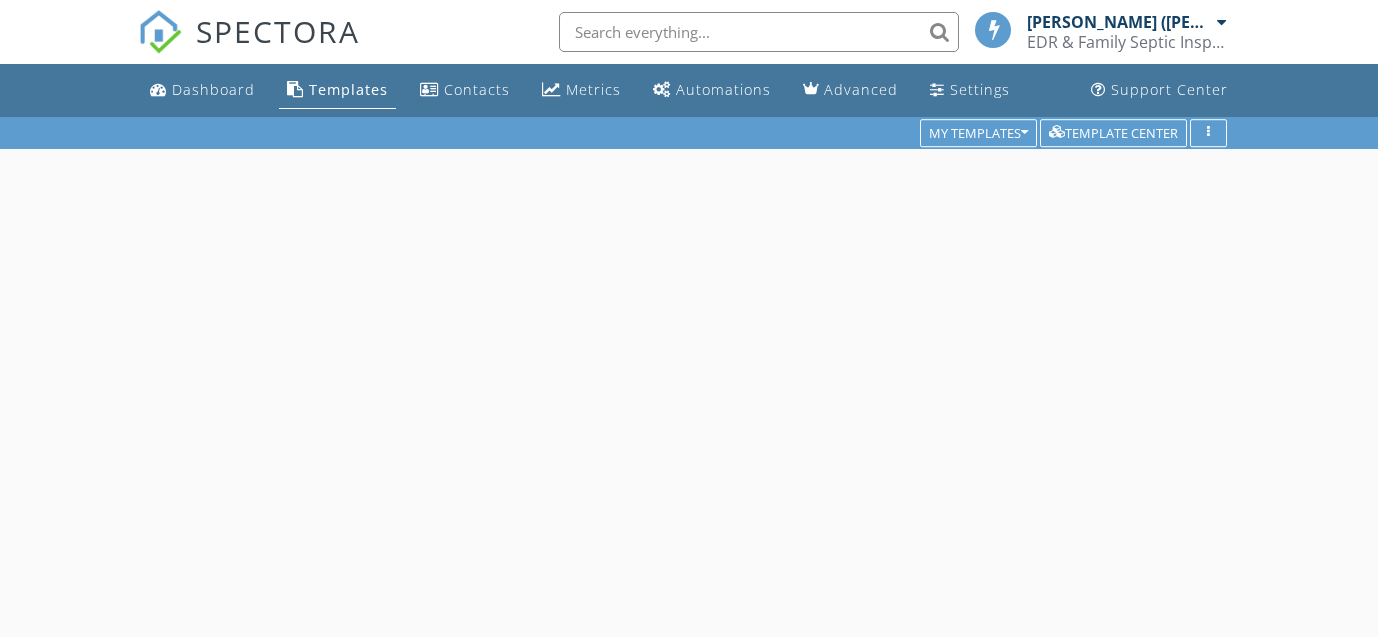 scroll, scrollTop: 0, scrollLeft: 0, axis: both 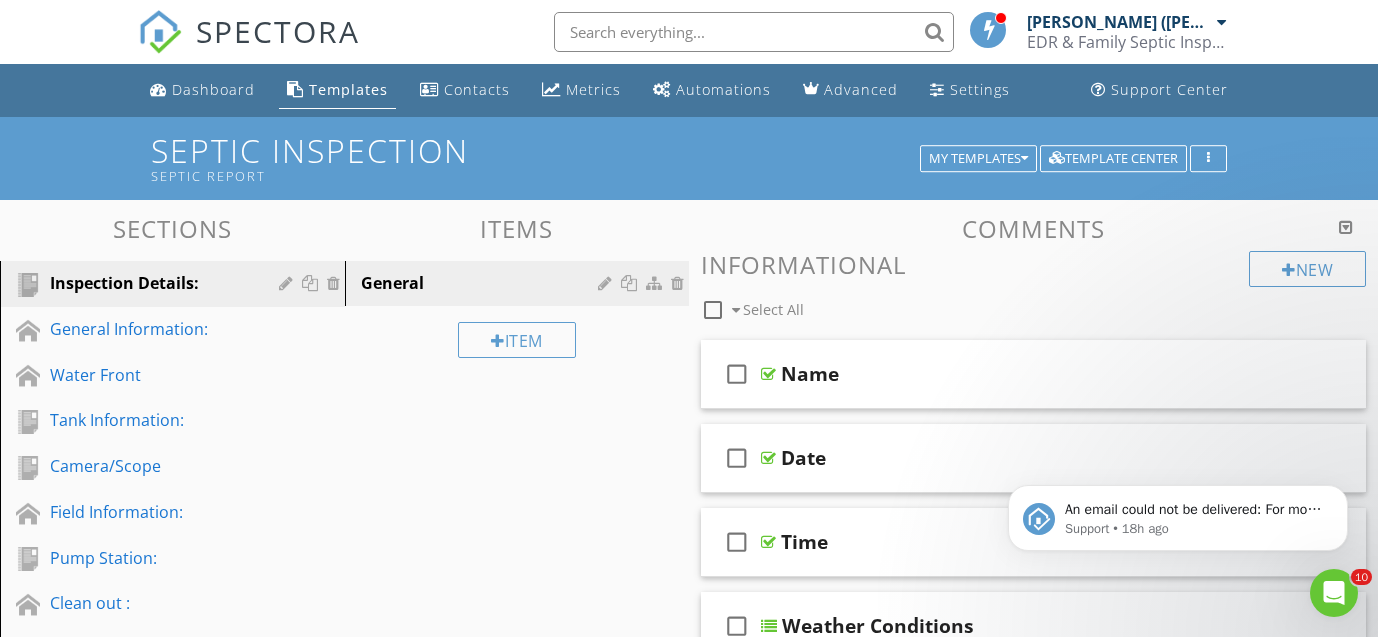 click on "Templates" at bounding box center [348, 89] 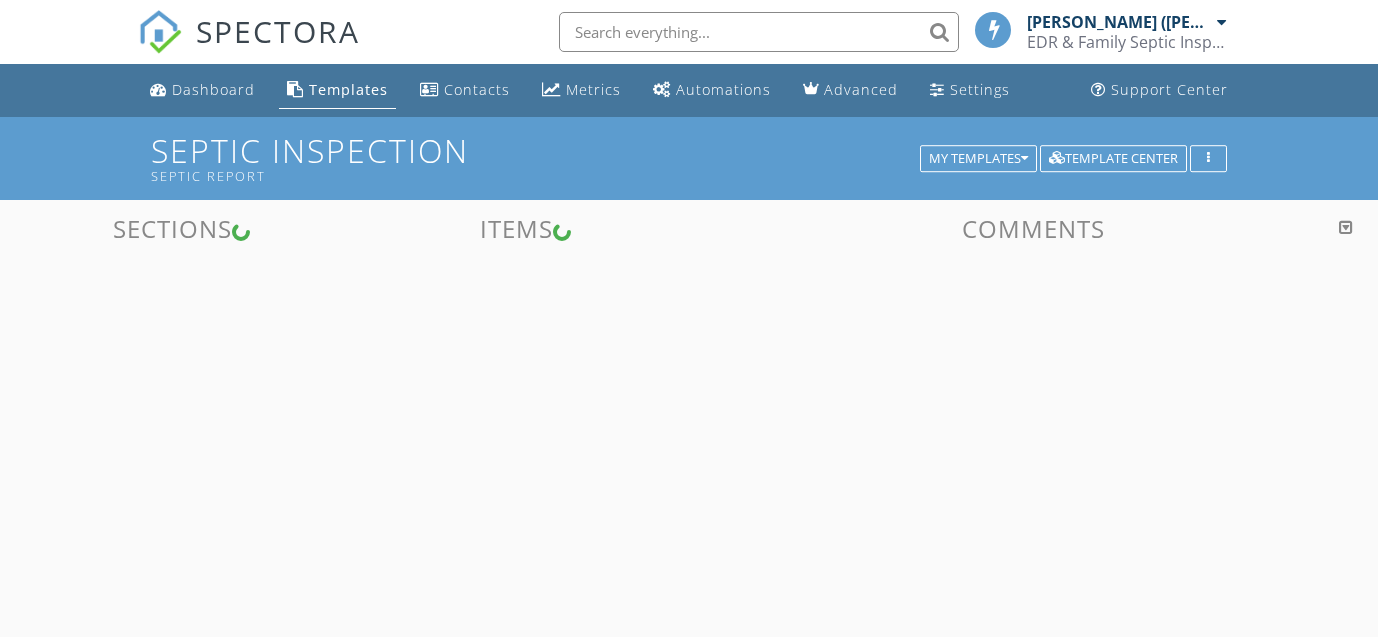 scroll, scrollTop: 0, scrollLeft: 0, axis: both 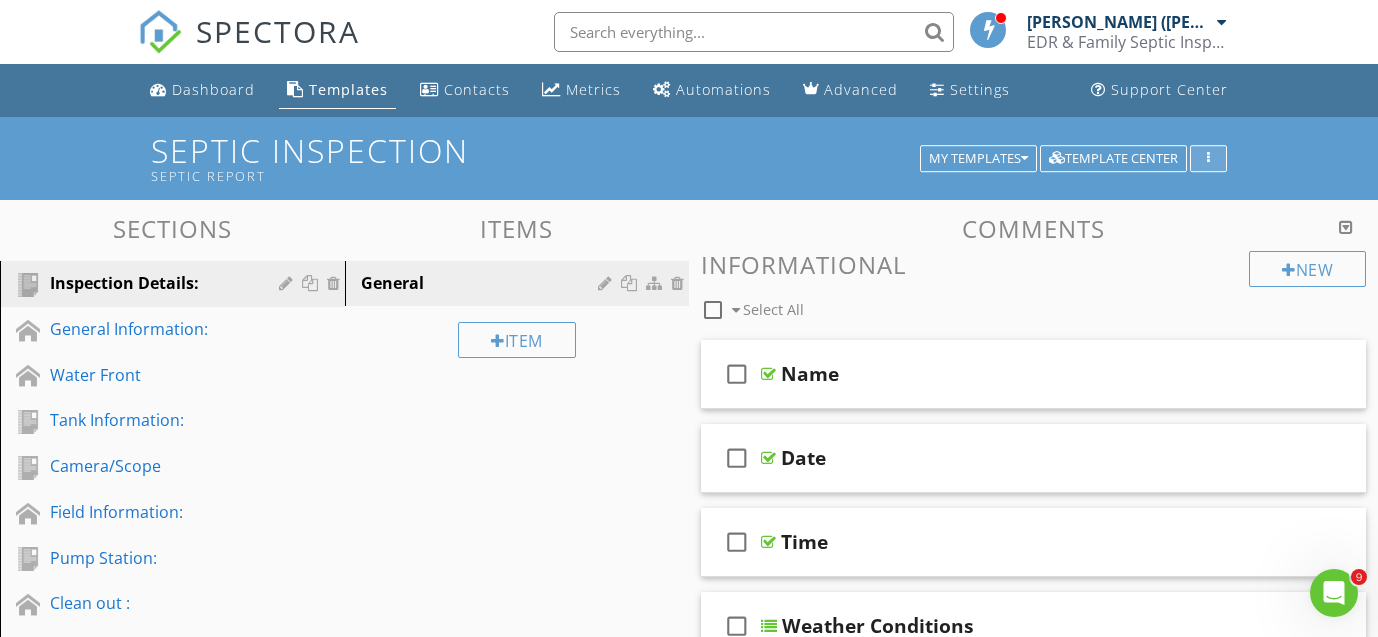 click at bounding box center (1208, 159) 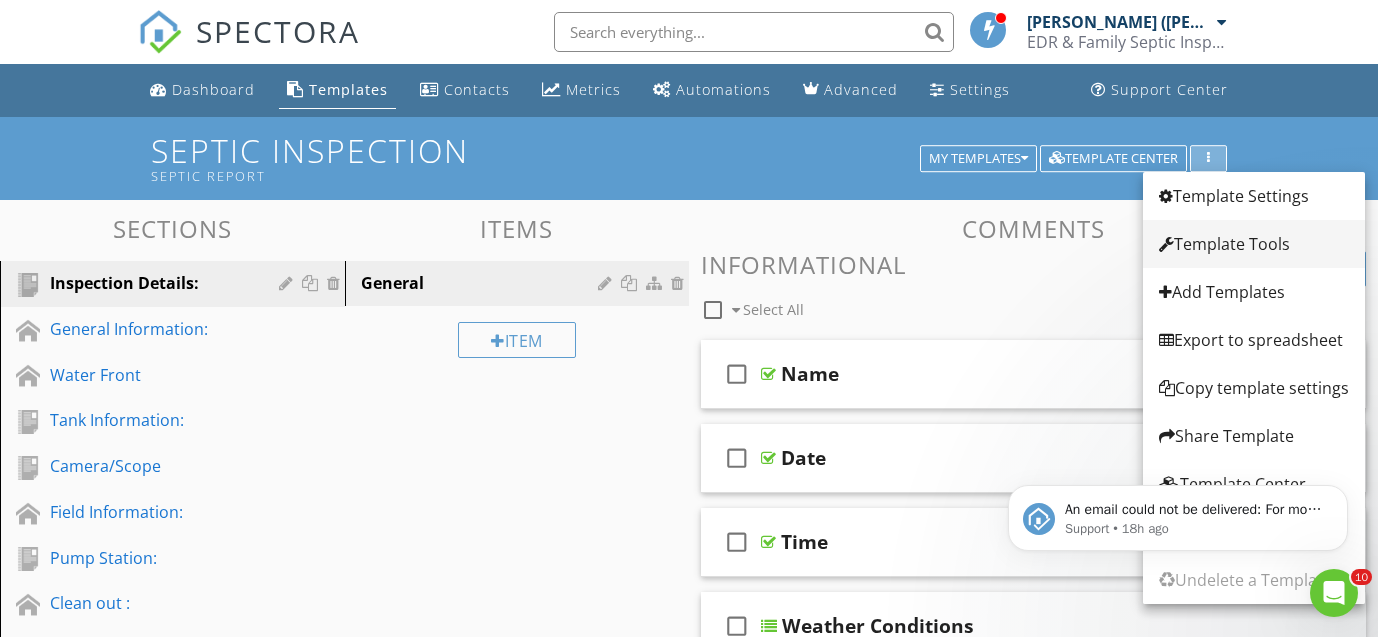 scroll, scrollTop: 0, scrollLeft: 0, axis: both 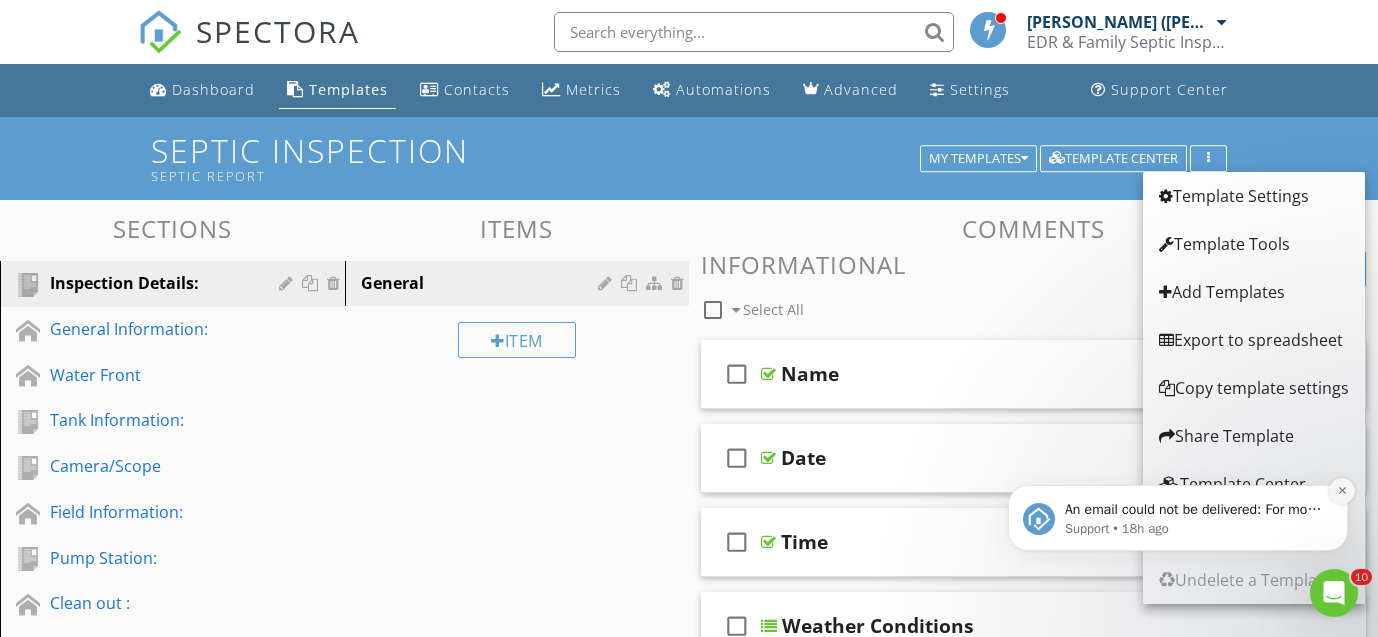 click 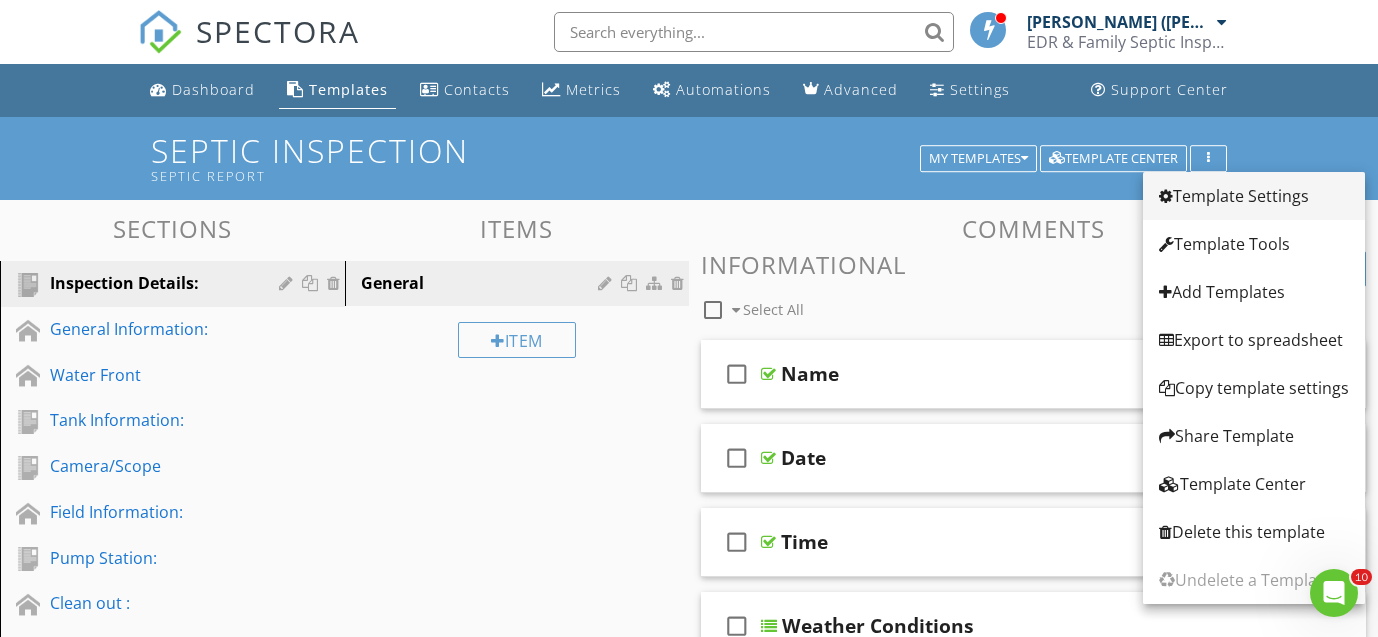 click on "Template Settings" at bounding box center [1254, 196] 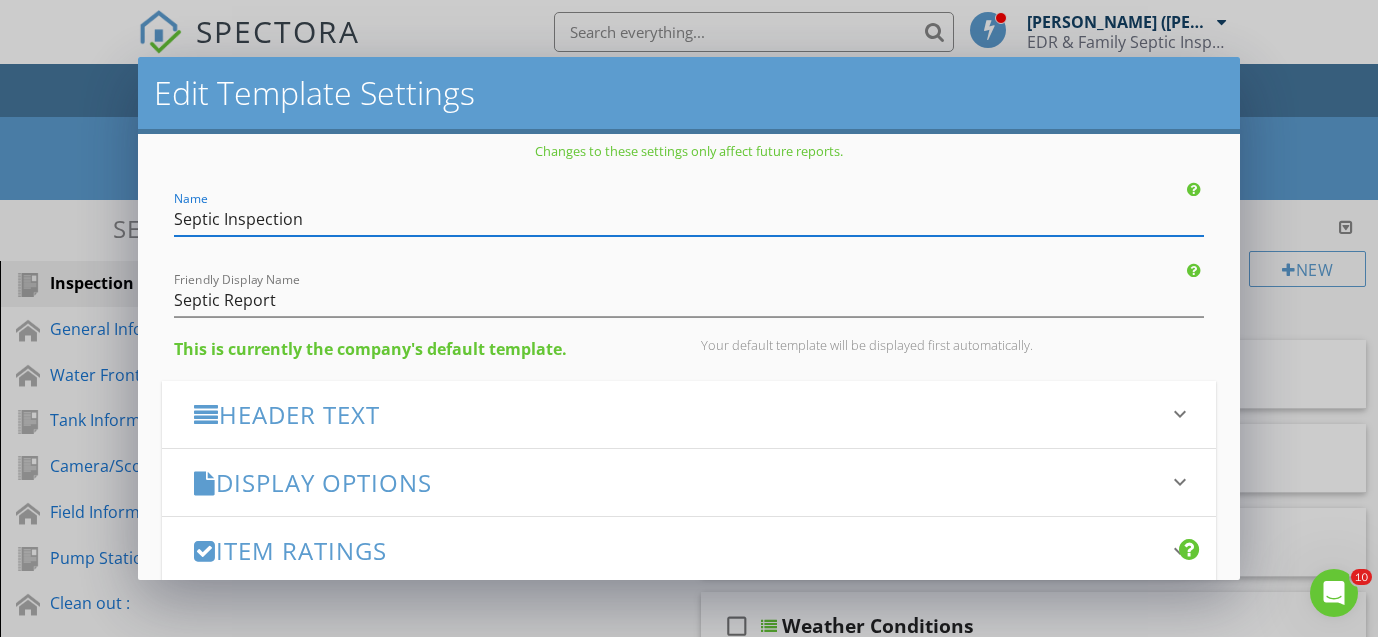 scroll, scrollTop: 0, scrollLeft: 0, axis: both 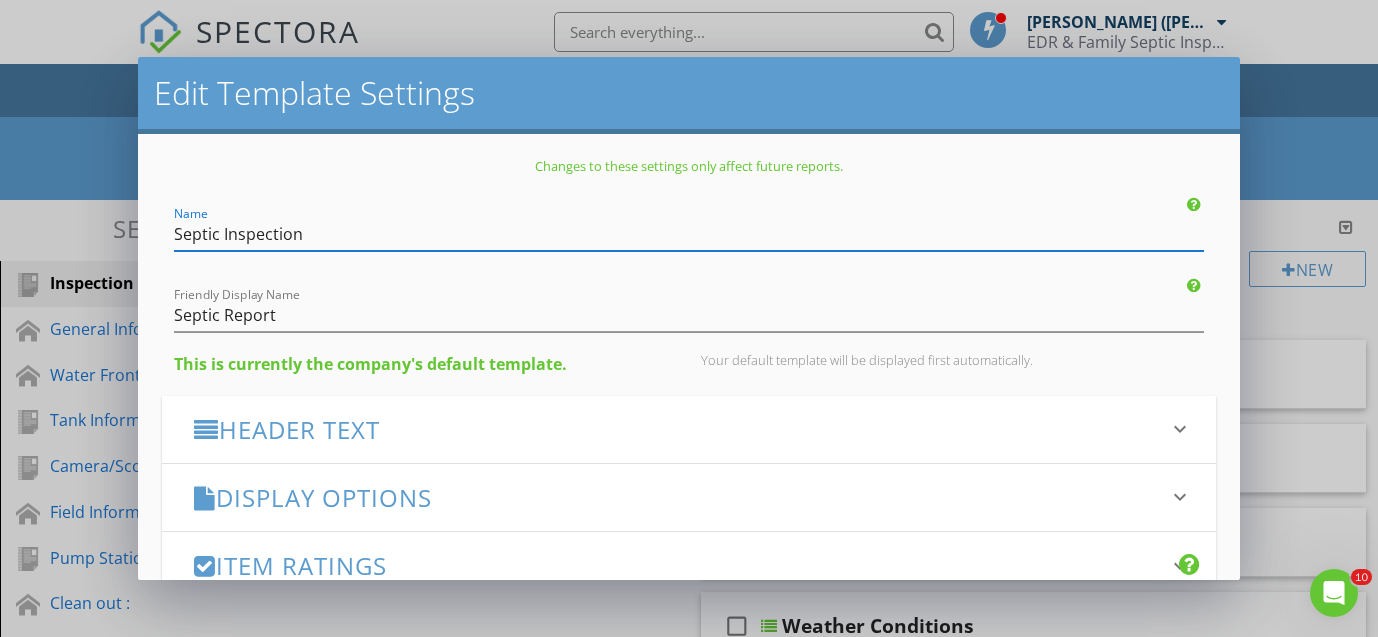 click on "Edit Template Settings   Changes to these settings only affect future reports.     Name Septic Inspection     Friendly Display Name Septic Report
This is currently the company's default template.
Your default template will be displayed first
automatically.
Header Text
keyboard_arrow_down   Full Report Header Text     Summary Header Text
Display Options
keyboard_arrow_down     check_box_outline_blank Display Category Counts Summary
What does this look like?
check_box_outline_blank Display 'Items Inspected' Count
With
vs
without
check_box Display Inspector Signature   Configure Signature
Where does this display?
check_box_outline_blank Display Standards of Practice
Set per-section by clicking the 'pencil' icon next to each
section.
What does this look like?" at bounding box center (689, 318) 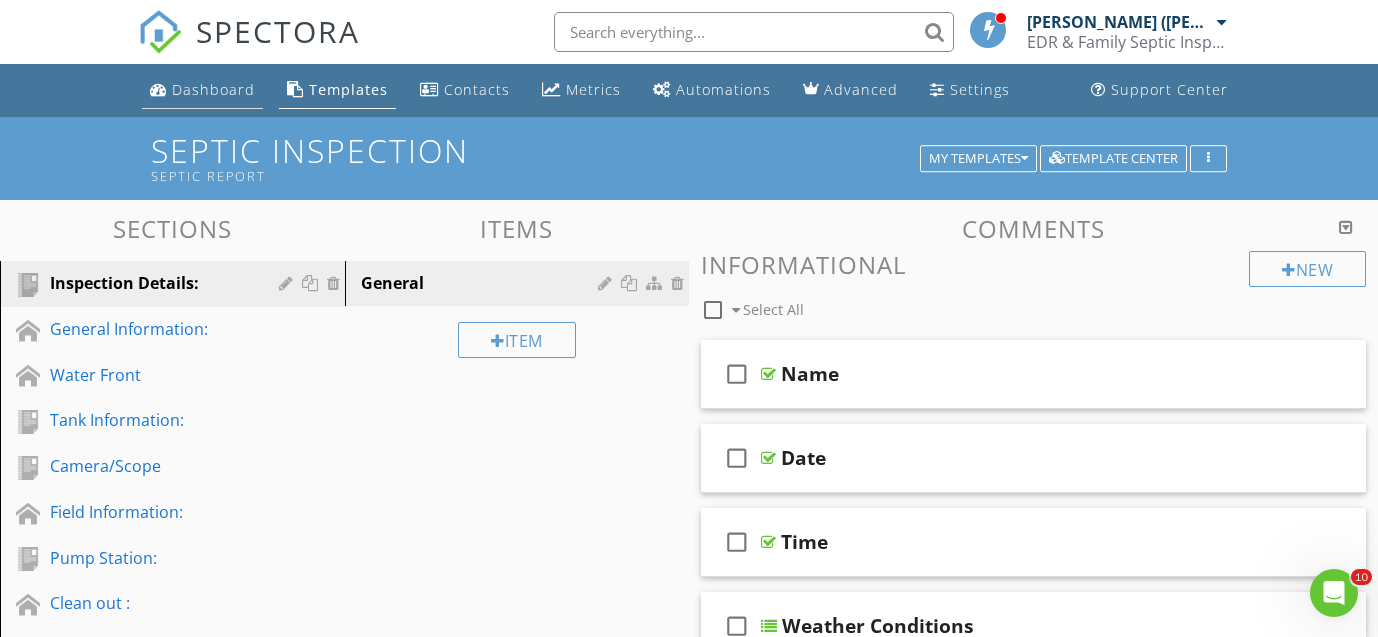 click on "Dashboard" at bounding box center [213, 89] 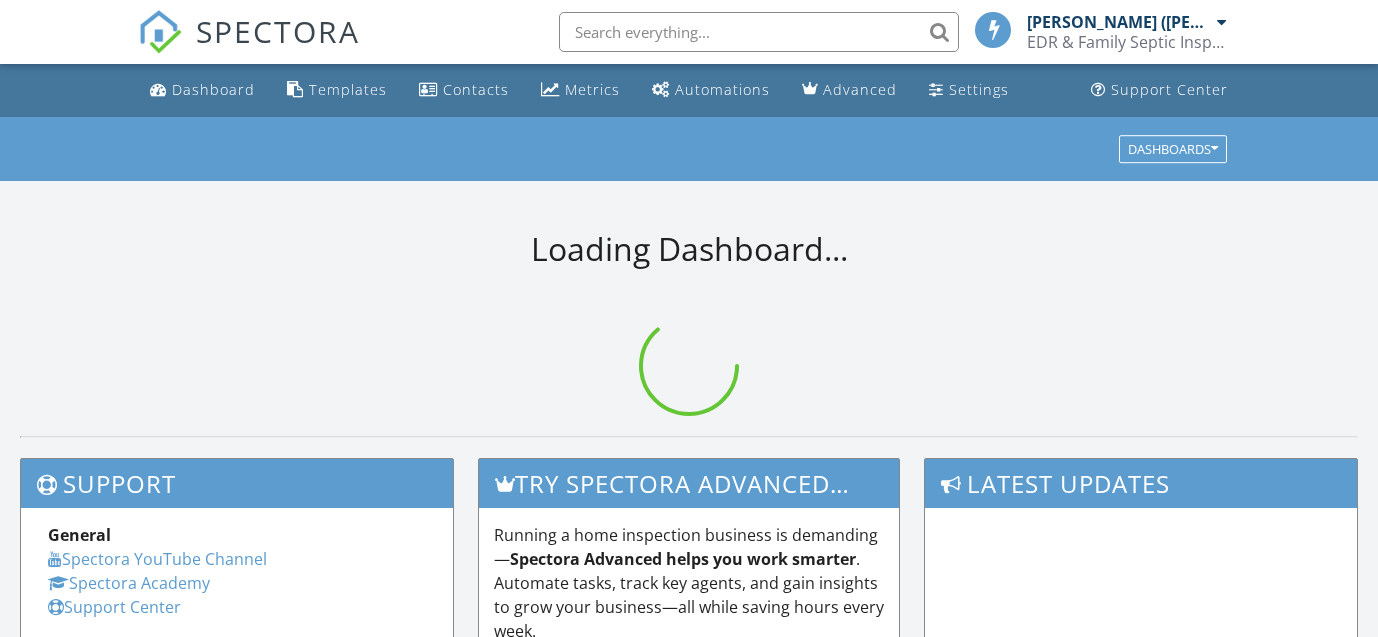 scroll, scrollTop: 0, scrollLeft: 0, axis: both 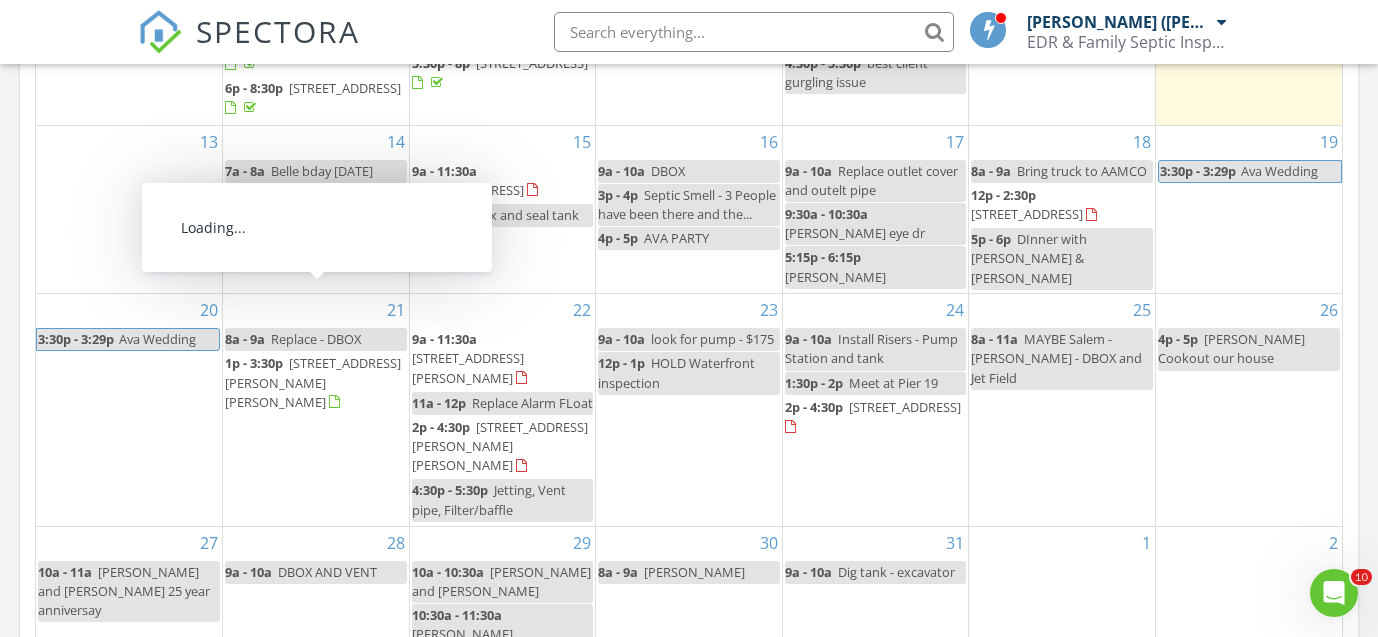 click on "5 Couchtown Rd, Warner 03278" at bounding box center (345, 238) 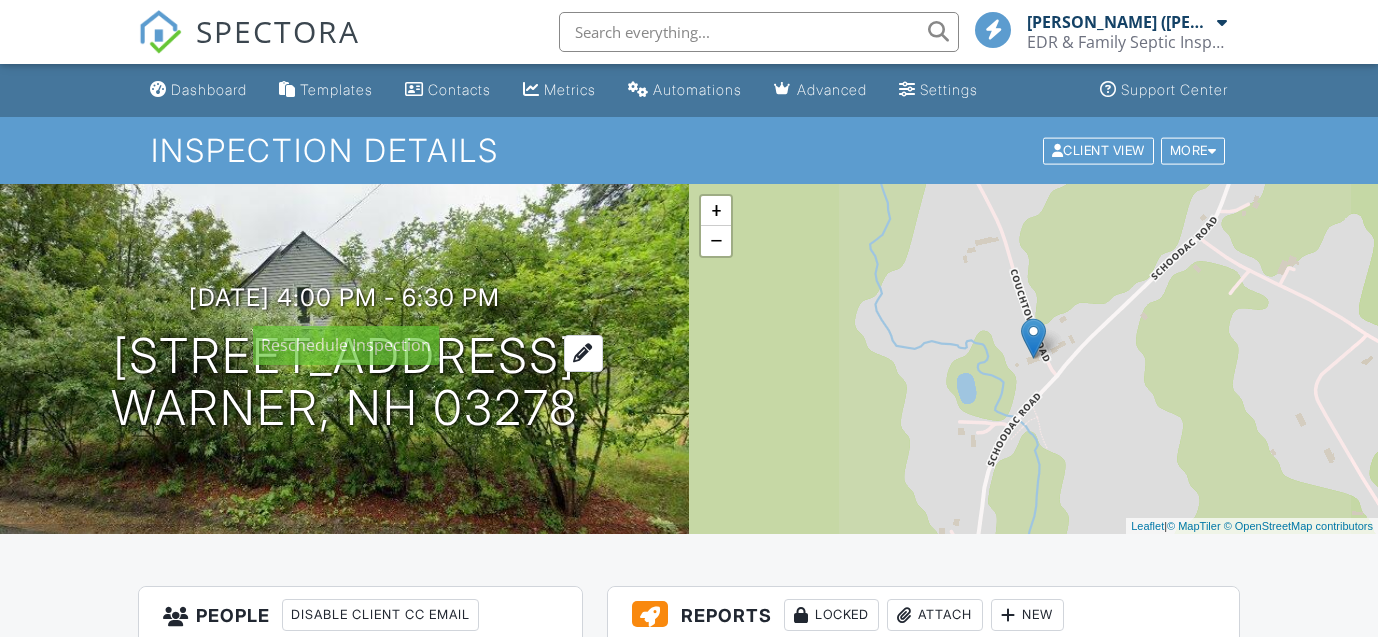 scroll, scrollTop: 168, scrollLeft: 0, axis: vertical 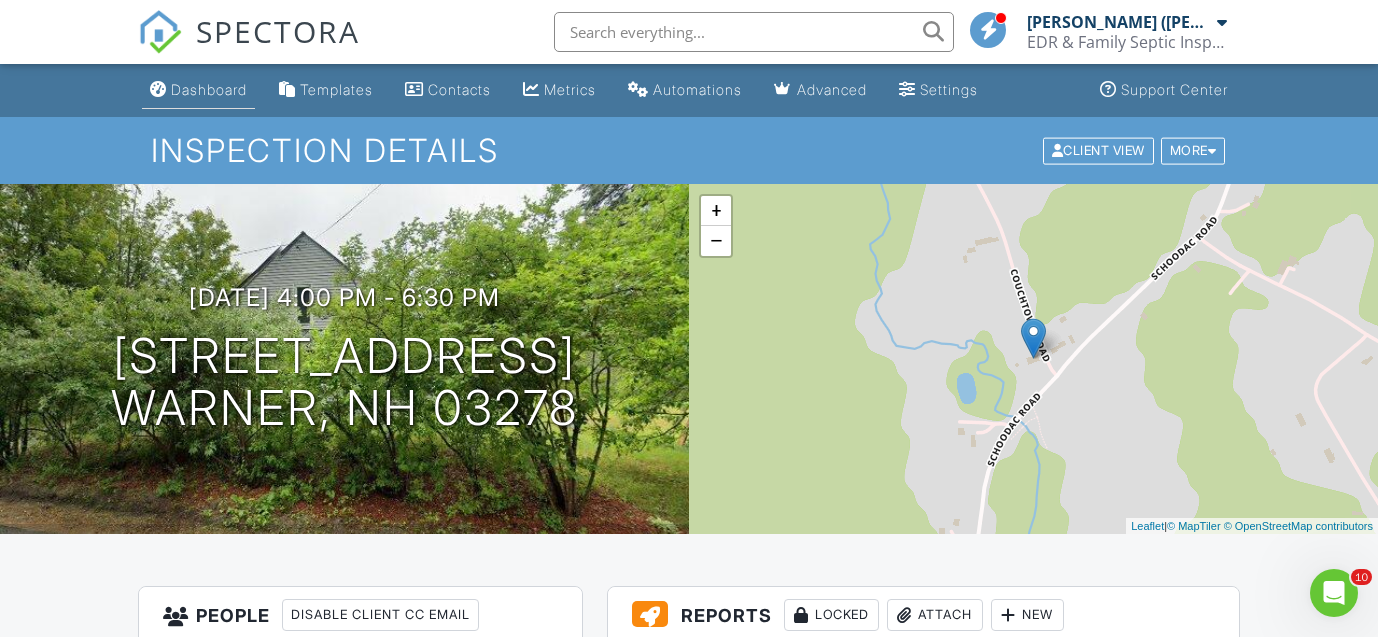 click on "Dashboard" at bounding box center (209, 89) 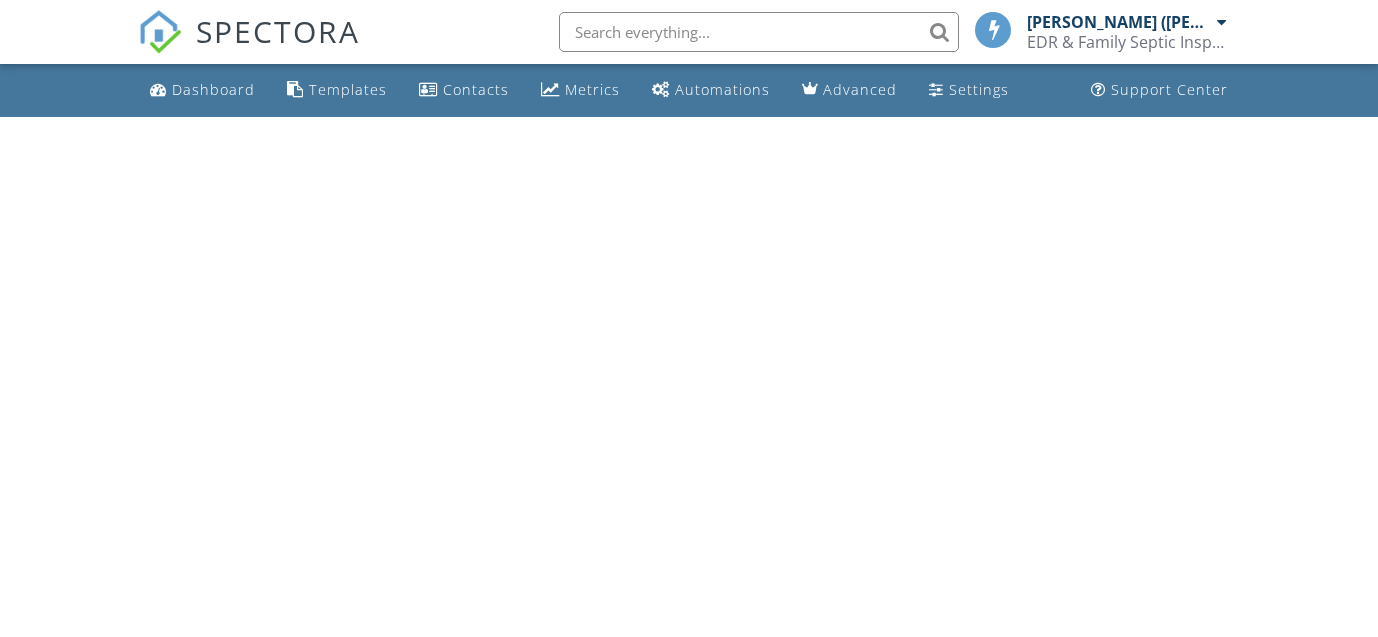 scroll, scrollTop: 0, scrollLeft: 0, axis: both 